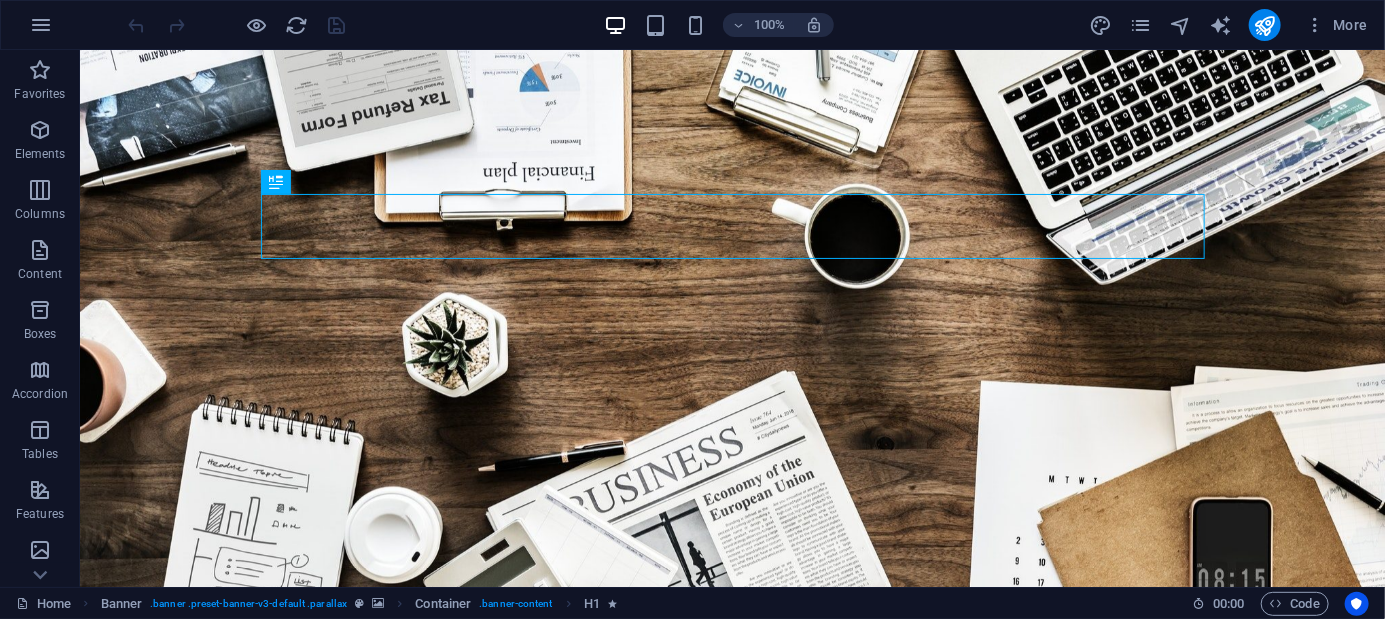 scroll, scrollTop: 0, scrollLeft: 0, axis: both 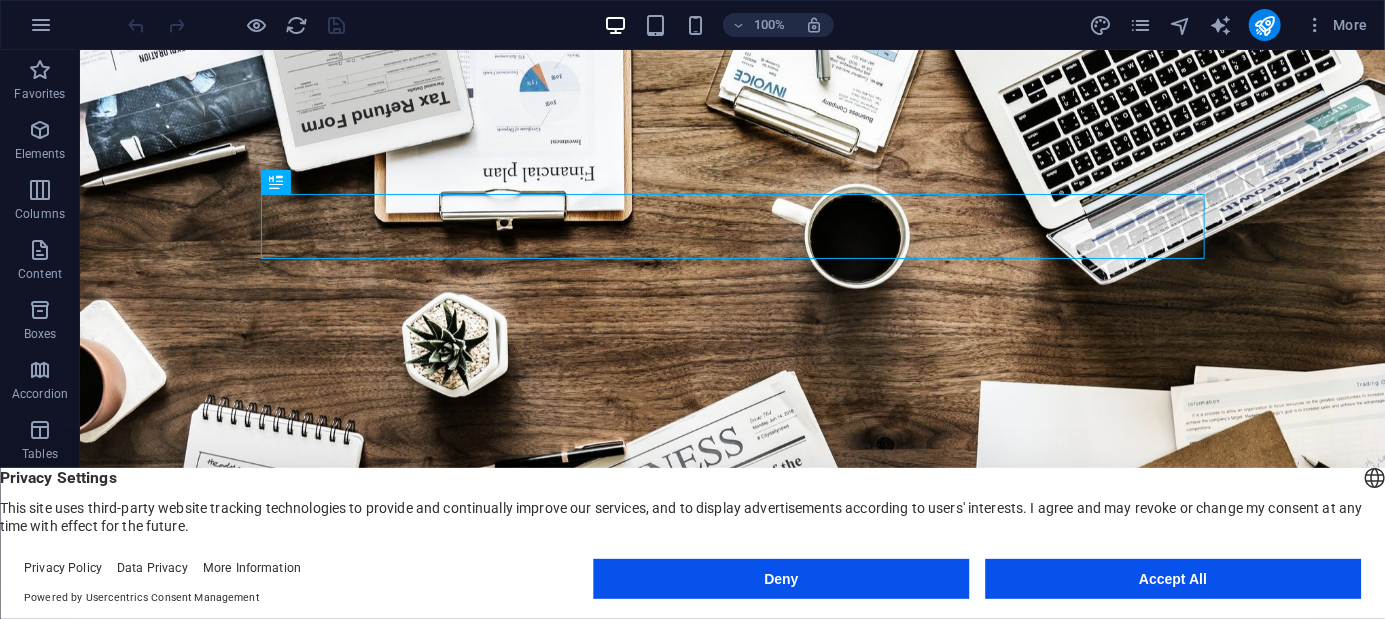 click on "Accept All" at bounding box center [1173, 579] 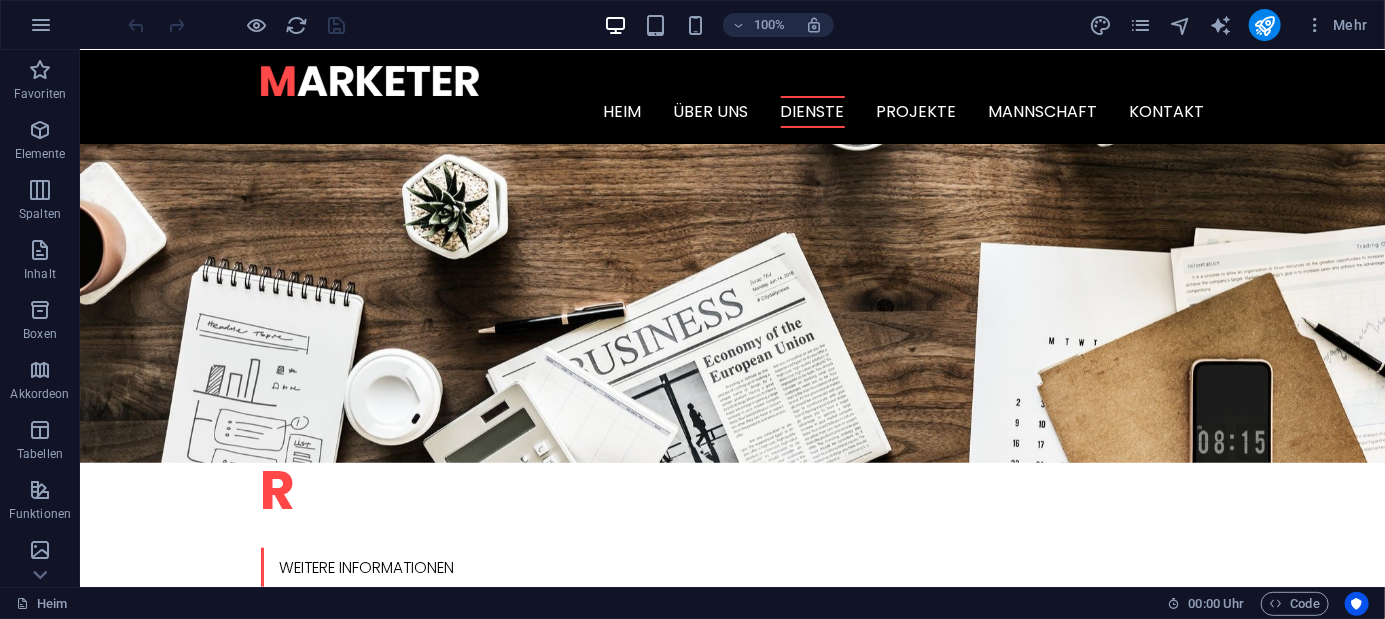scroll, scrollTop: 0, scrollLeft: 0, axis: both 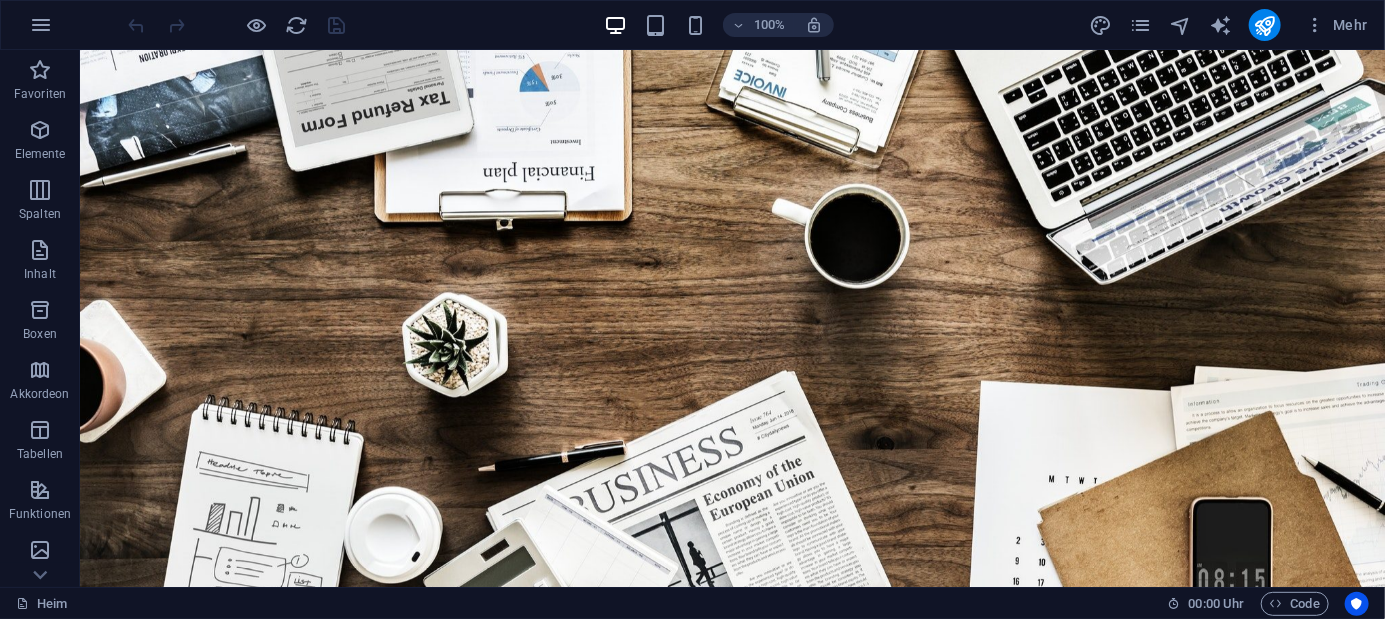 click on "Heim Über uns Dienste Projekte Mannschaft Kontakt" at bounding box center [731, 647] 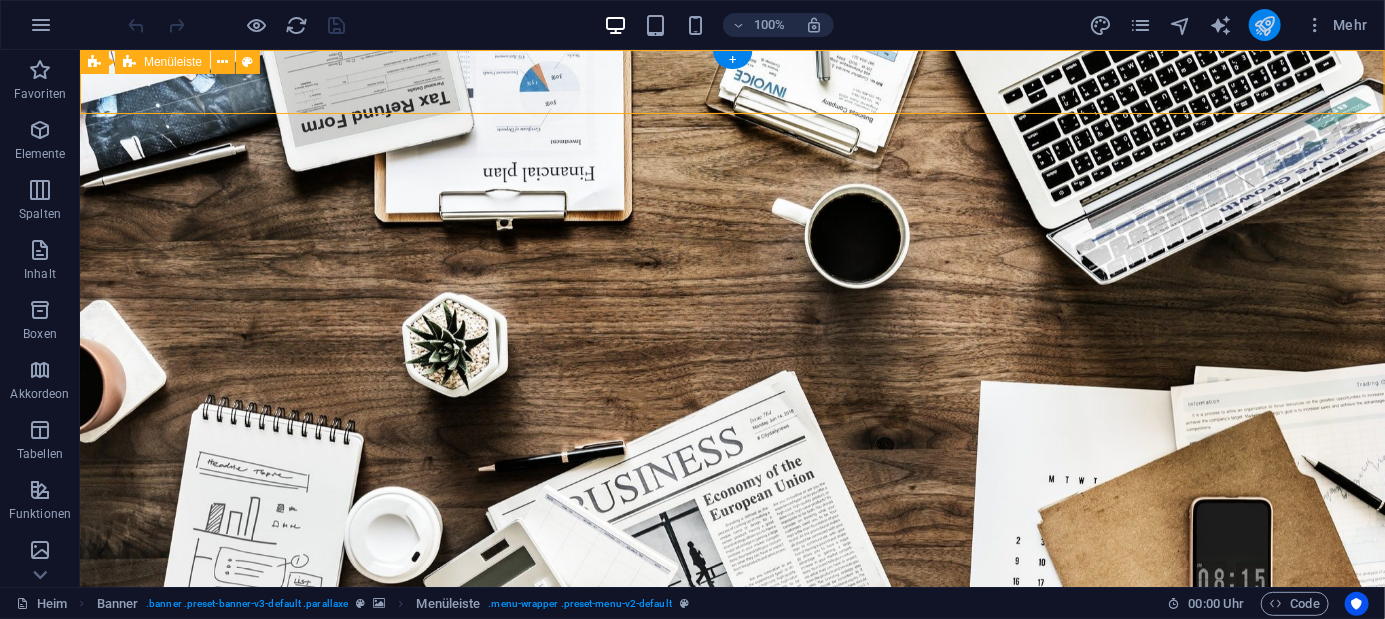 click at bounding box center [1264, 25] 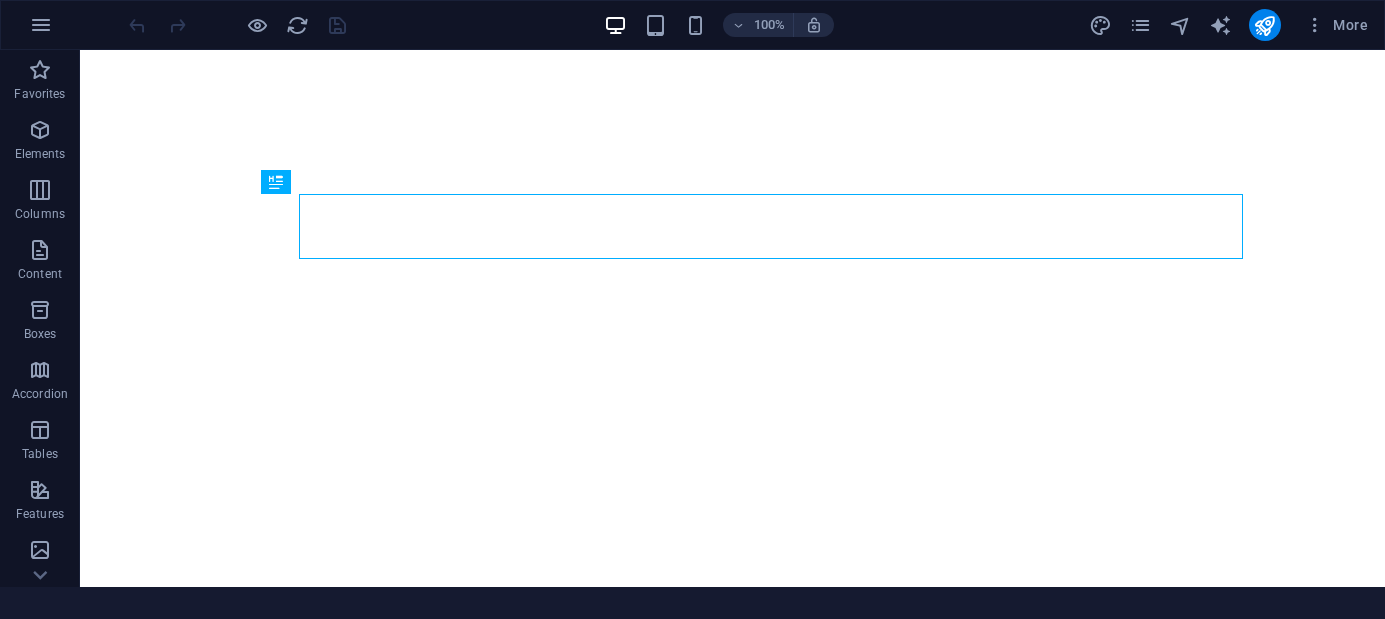 scroll, scrollTop: 0, scrollLeft: 0, axis: both 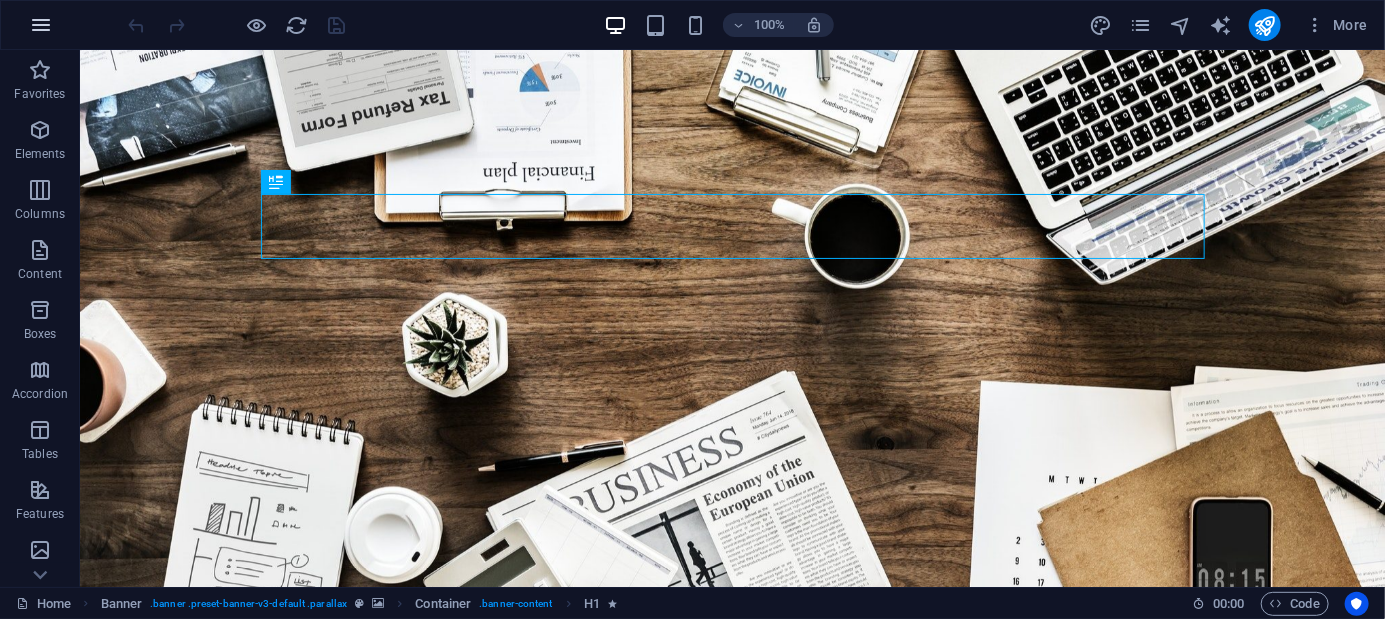 click at bounding box center [41, 25] 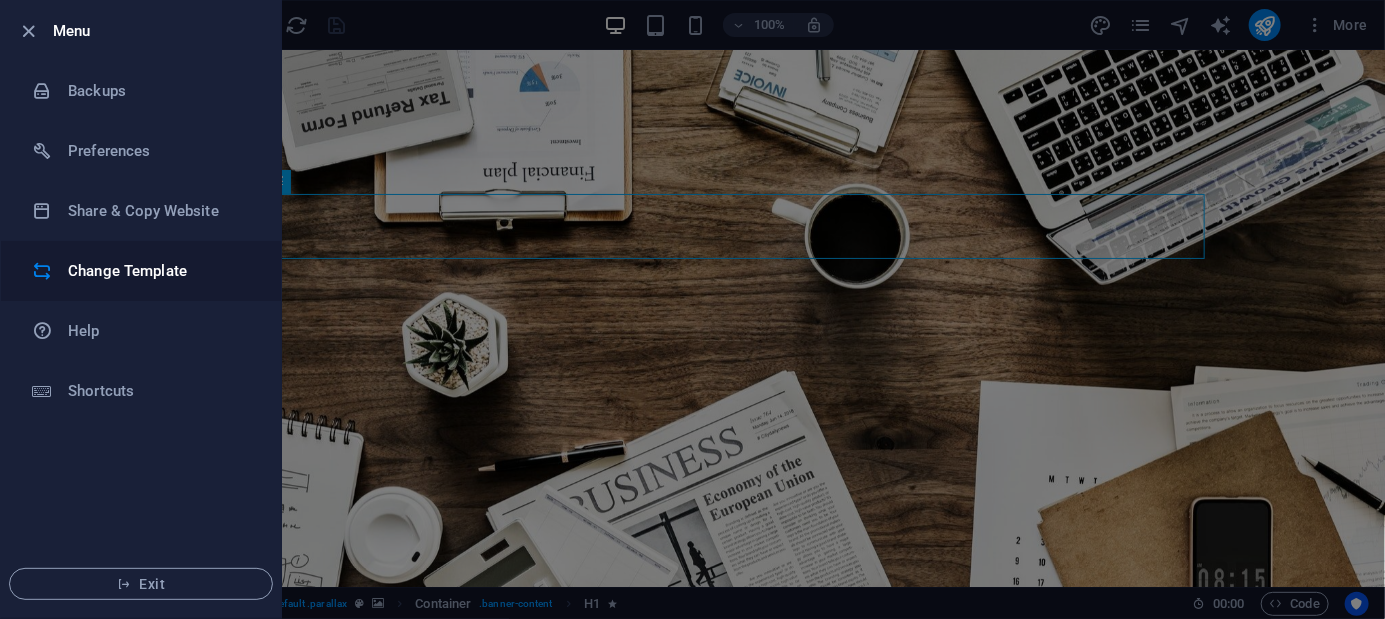 click on "Change Template" at bounding box center (160, 271) 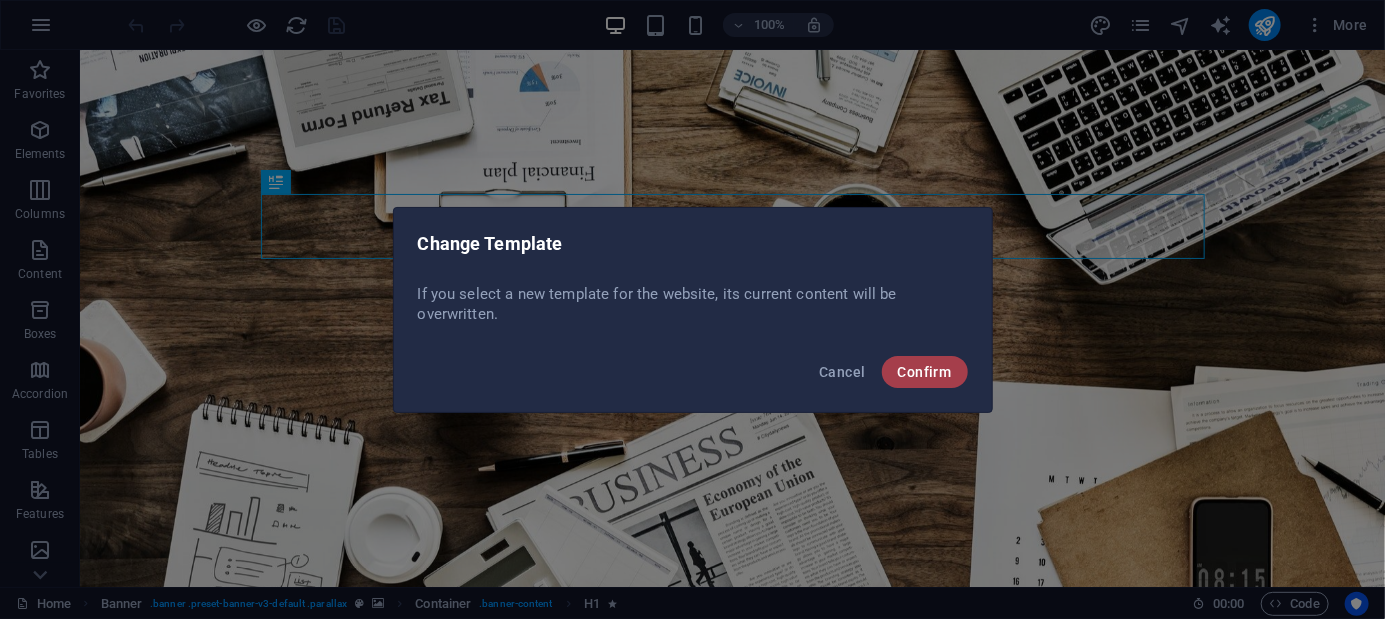 click on "Confirm" at bounding box center [925, 372] 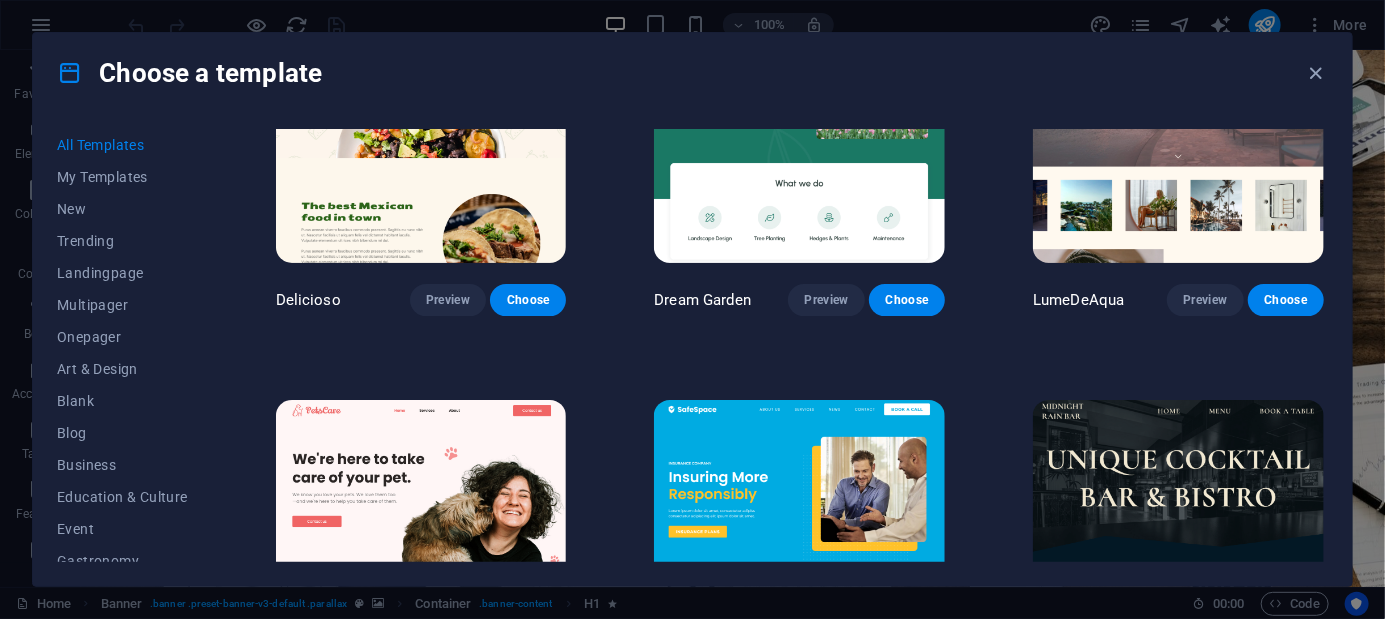 scroll, scrollTop: 2978, scrollLeft: 0, axis: vertical 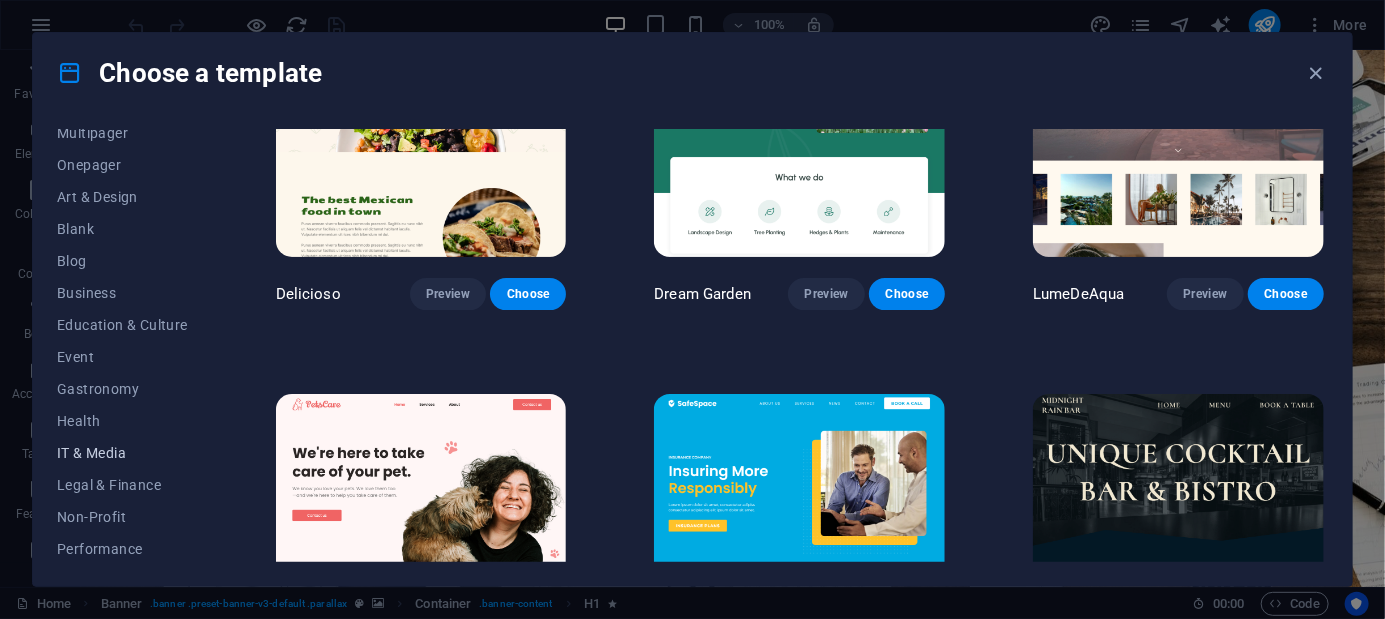 click on "IT & Media" at bounding box center [122, 453] 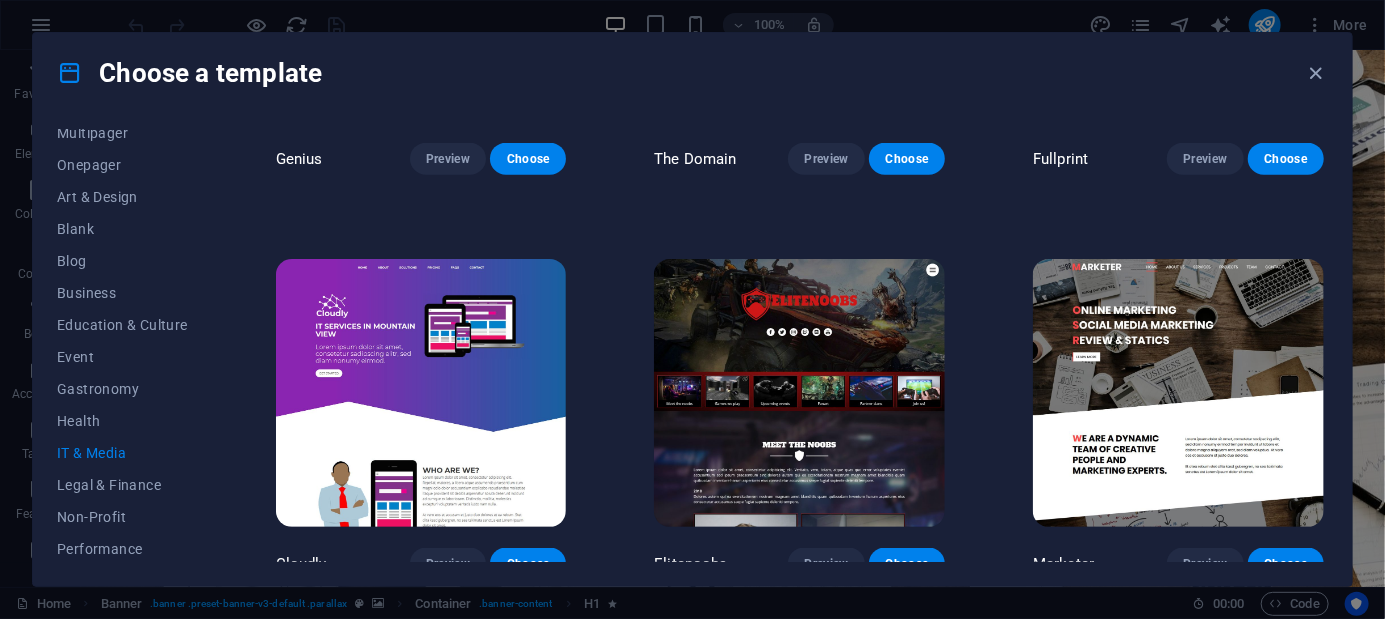 scroll, scrollTop: 1098, scrollLeft: 0, axis: vertical 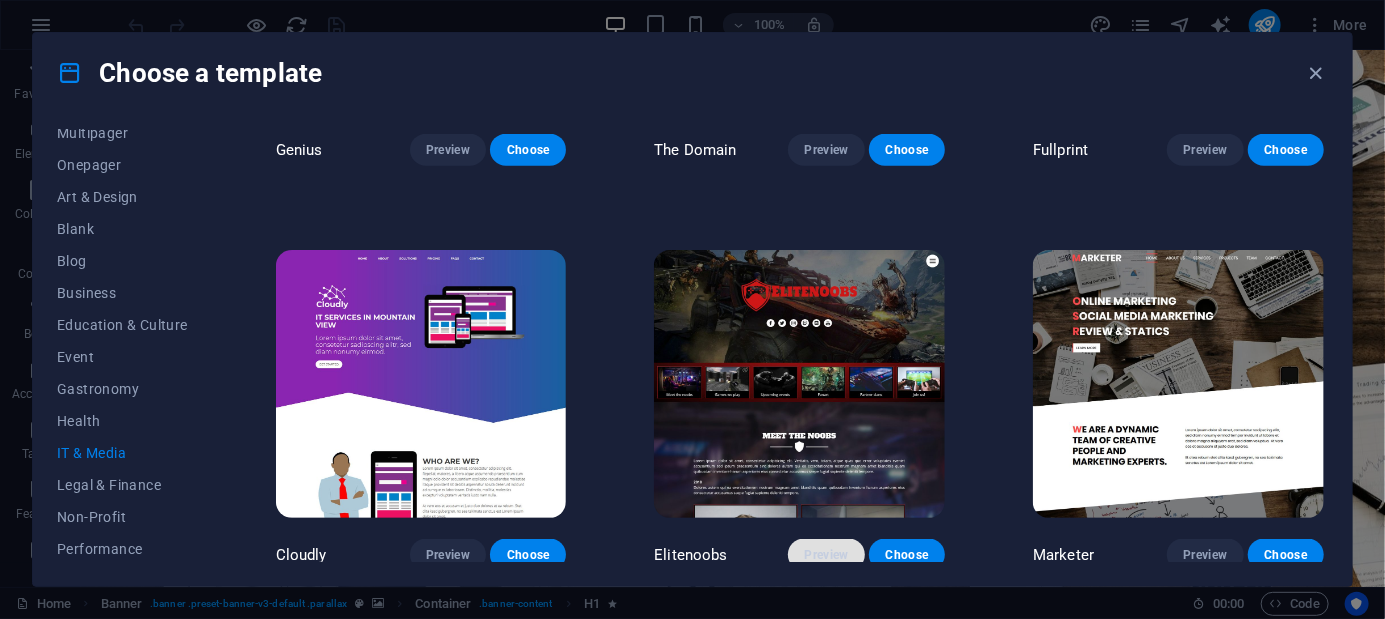 click on "Preview" at bounding box center [826, 555] 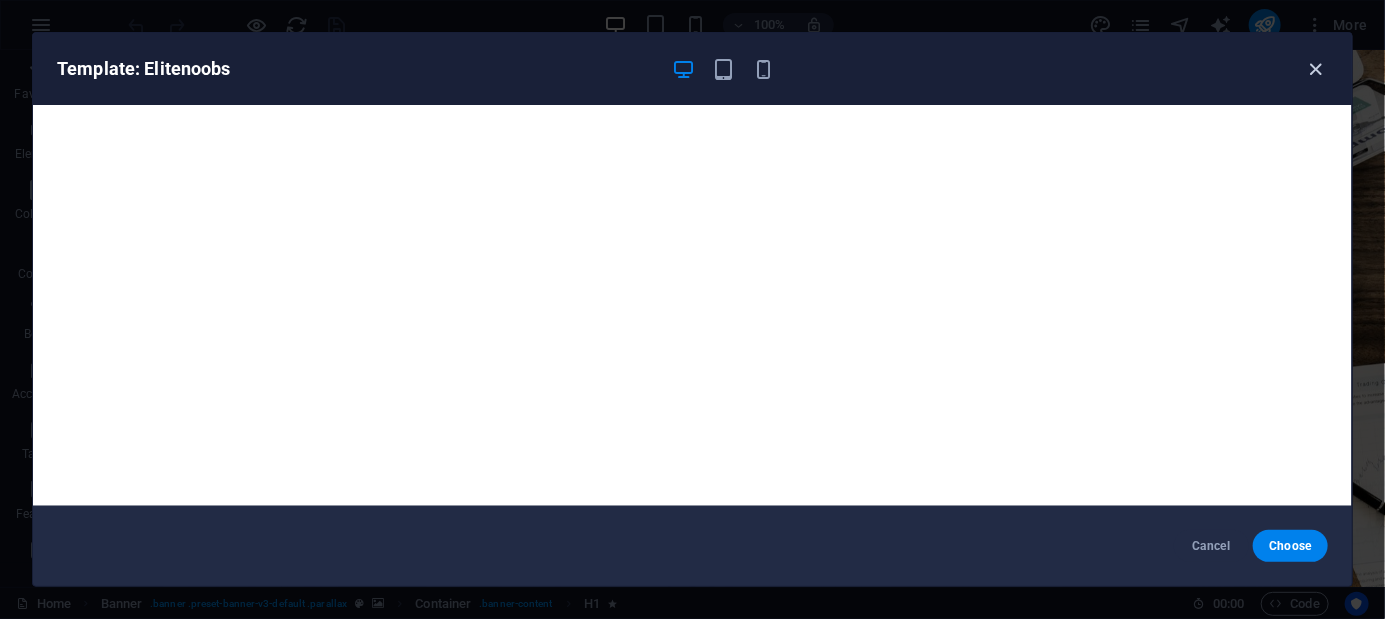 click at bounding box center [1316, 69] 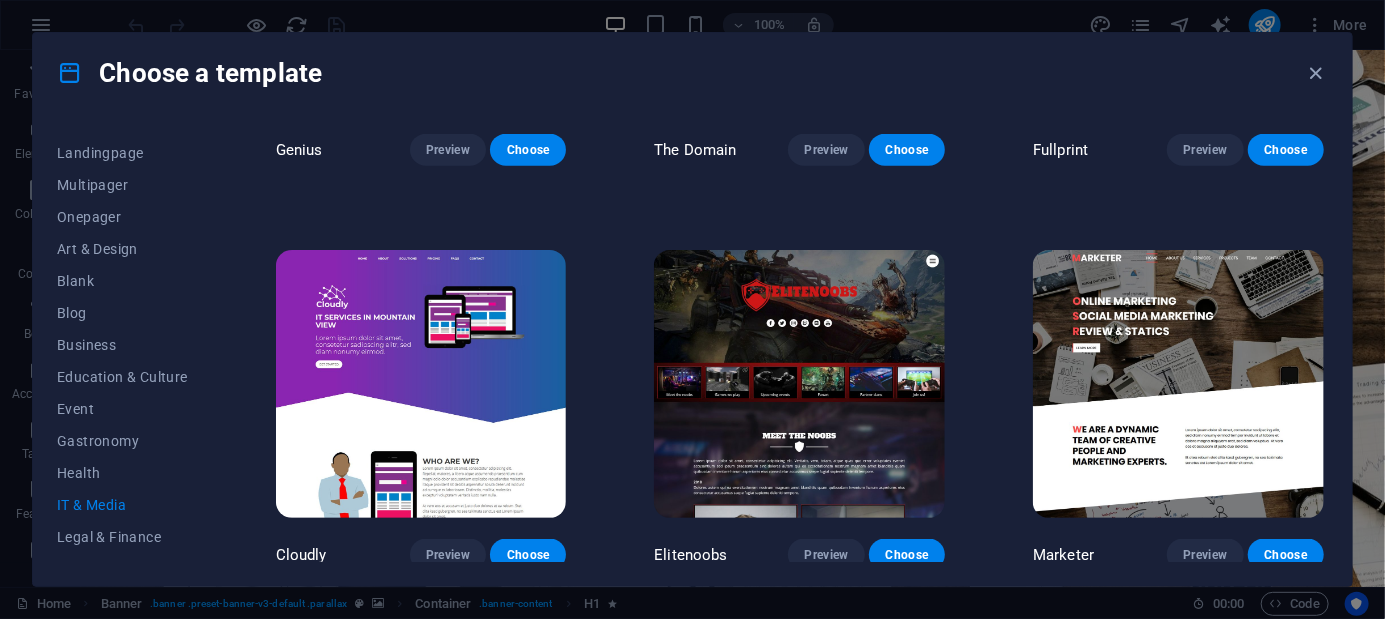 scroll, scrollTop: 0, scrollLeft: 0, axis: both 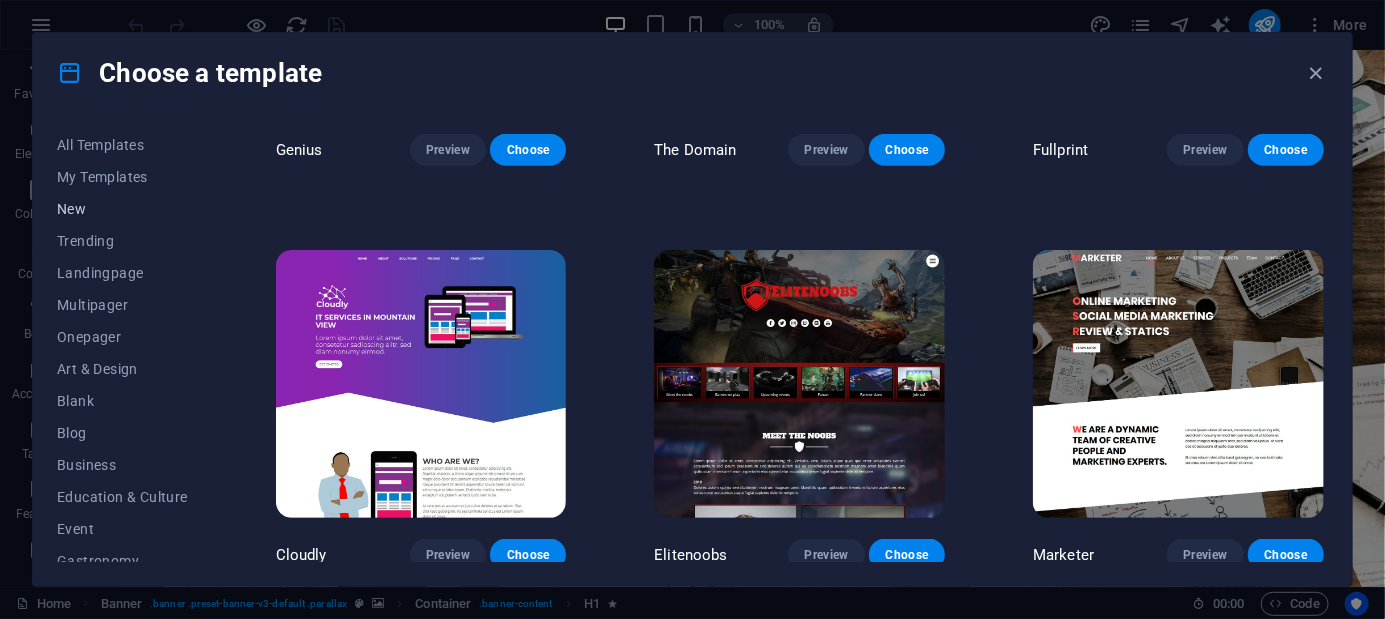 click on "New" at bounding box center [122, 209] 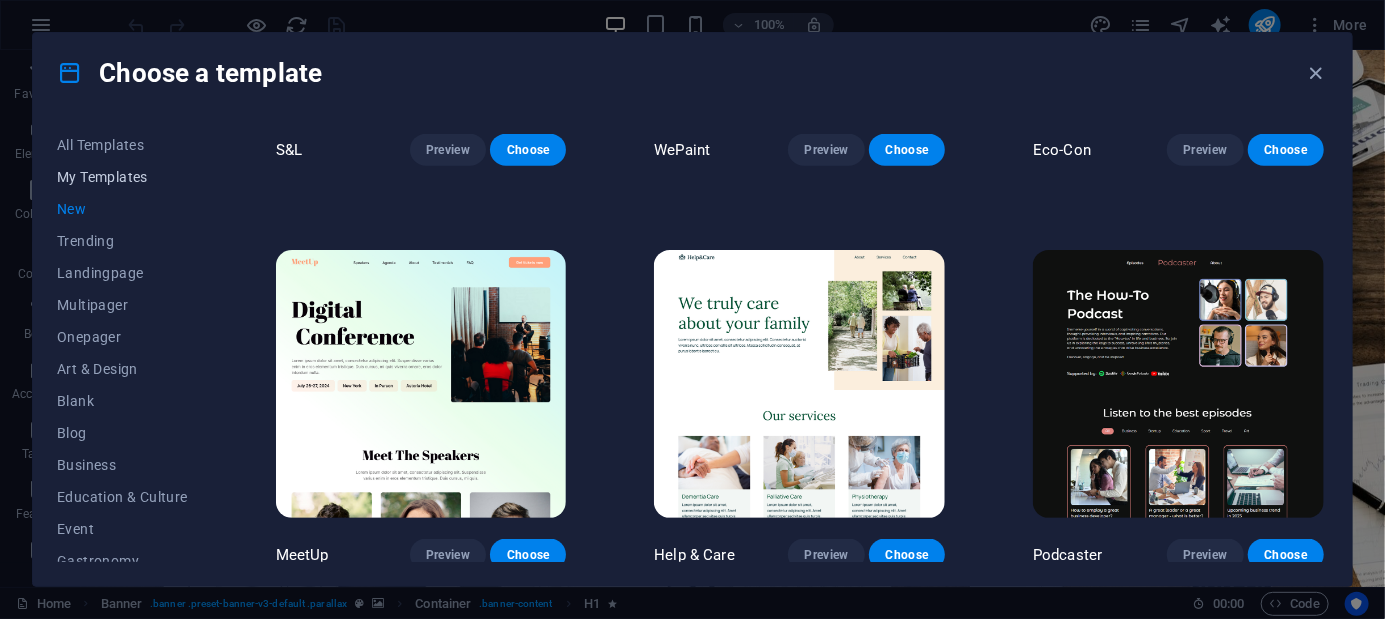 click on "My Templates" at bounding box center (122, 177) 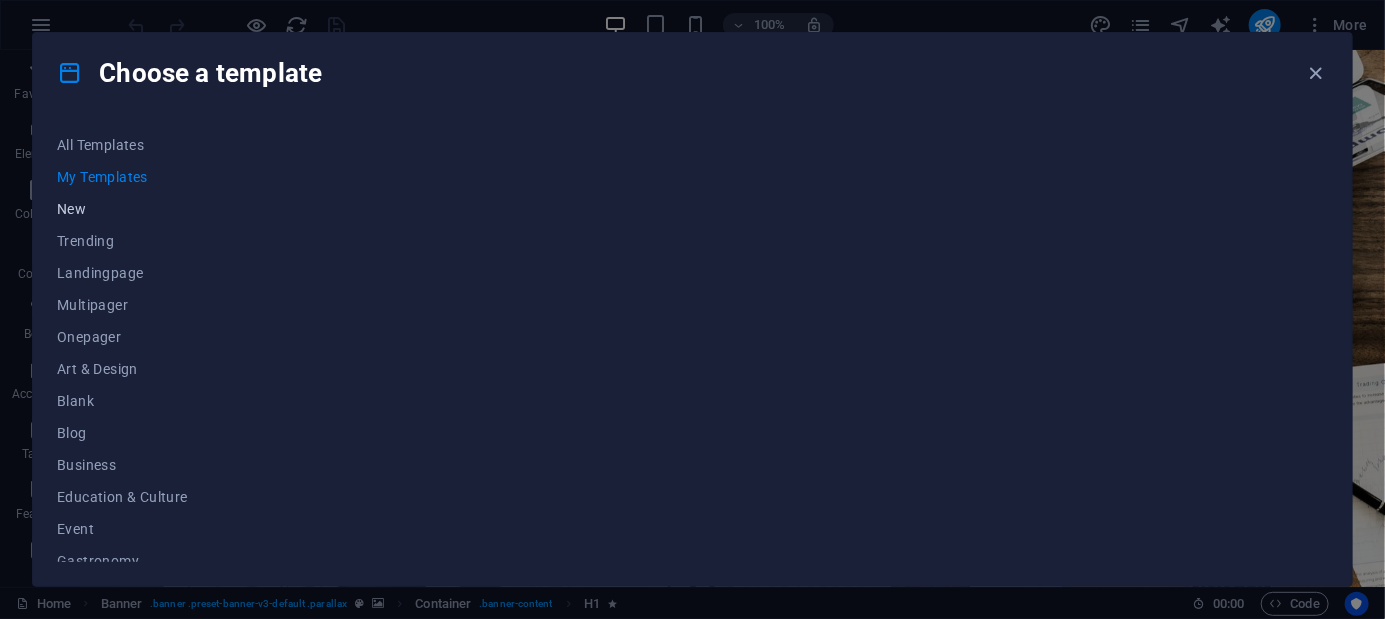 click on "New" at bounding box center [122, 209] 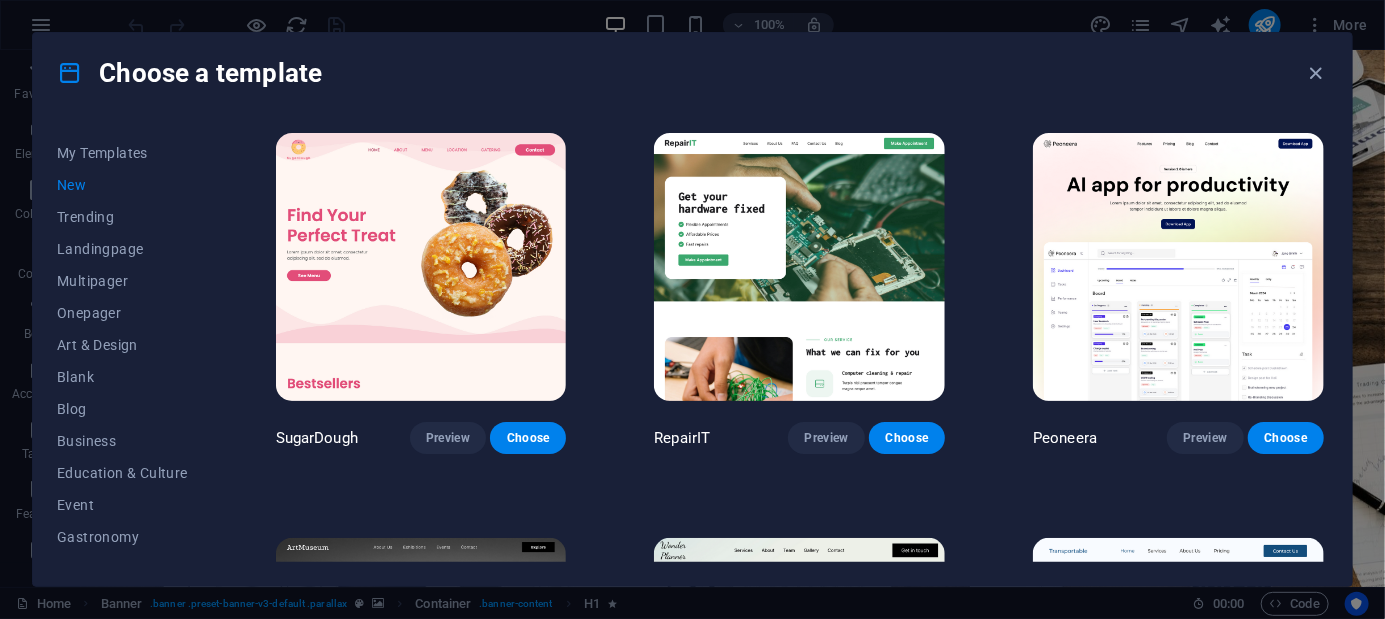 scroll, scrollTop: 0, scrollLeft: 0, axis: both 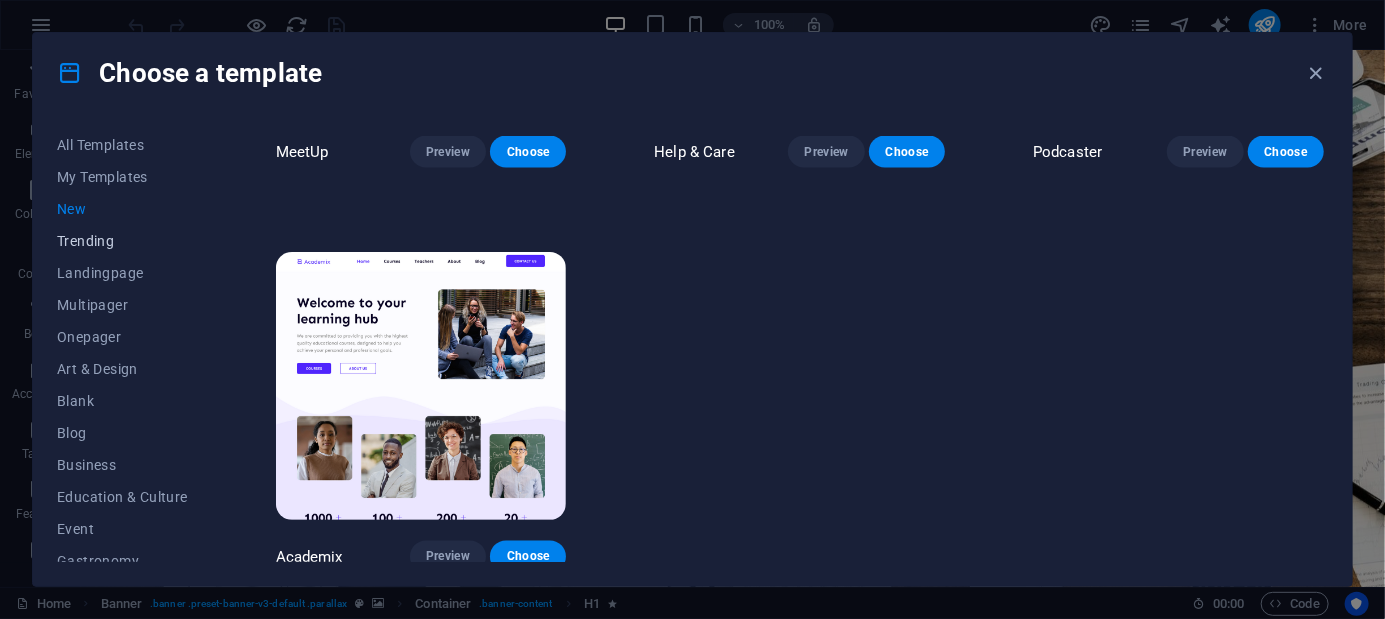 click on "Trending" at bounding box center (122, 241) 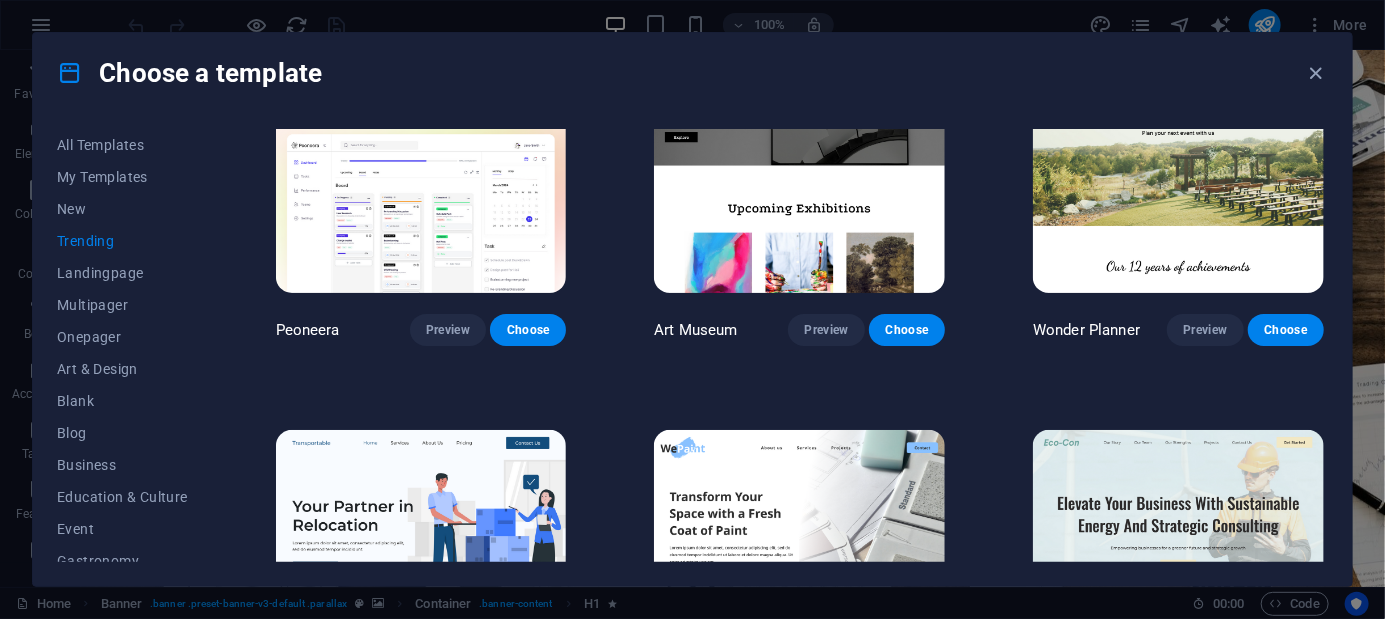 scroll, scrollTop: 0, scrollLeft: 0, axis: both 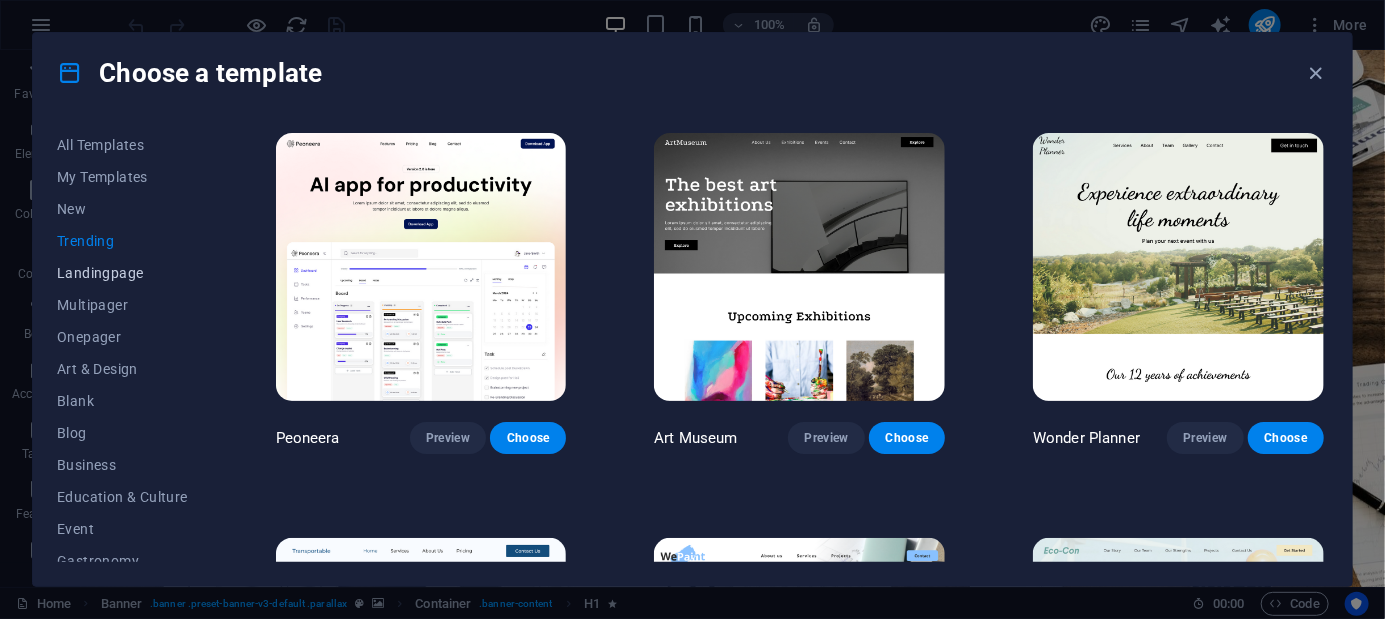click on "Landingpage" at bounding box center [122, 273] 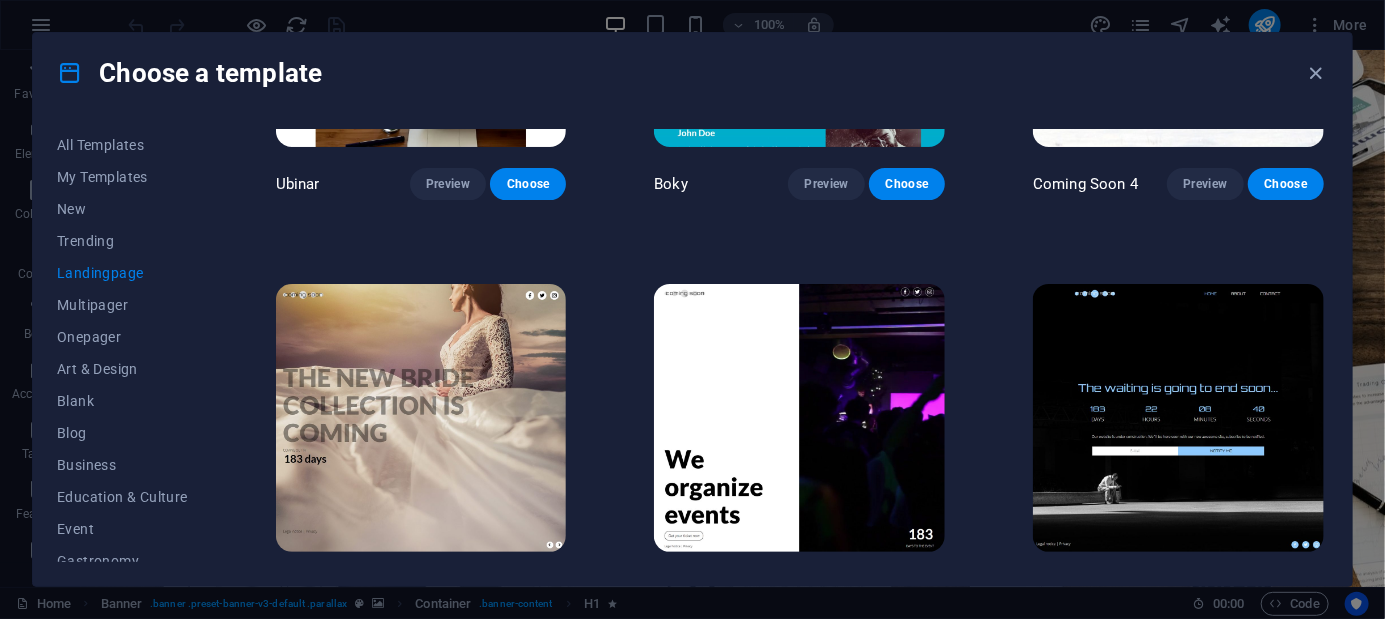 scroll, scrollTop: 3112, scrollLeft: 0, axis: vertical 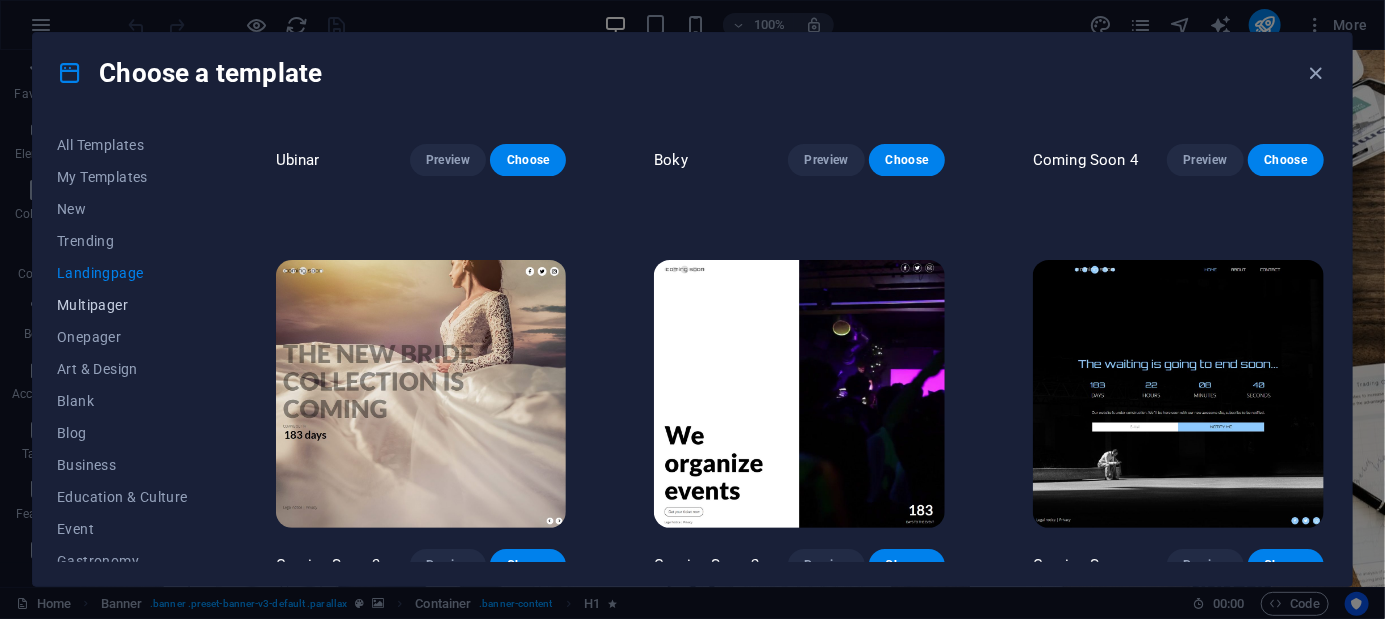 click on "Multipager" at bounding box center [122, 305] 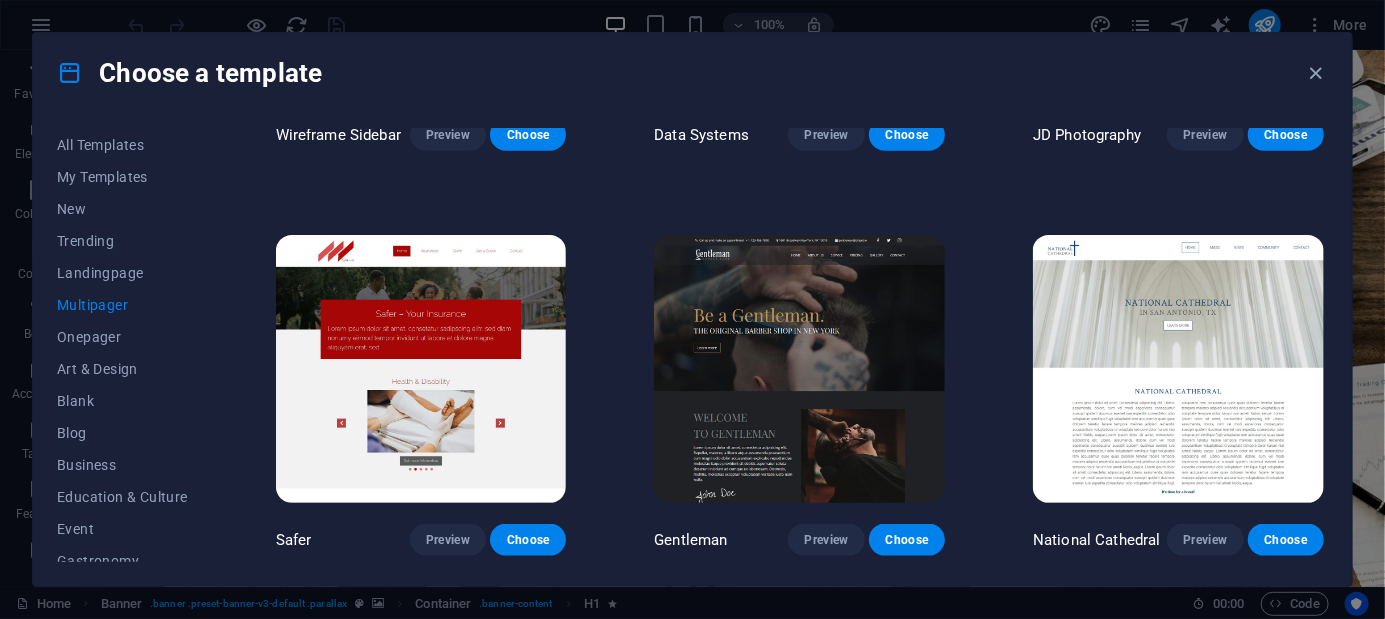 scroll, scrollTop: 4385, scrollLeft: 0, axis: vertical 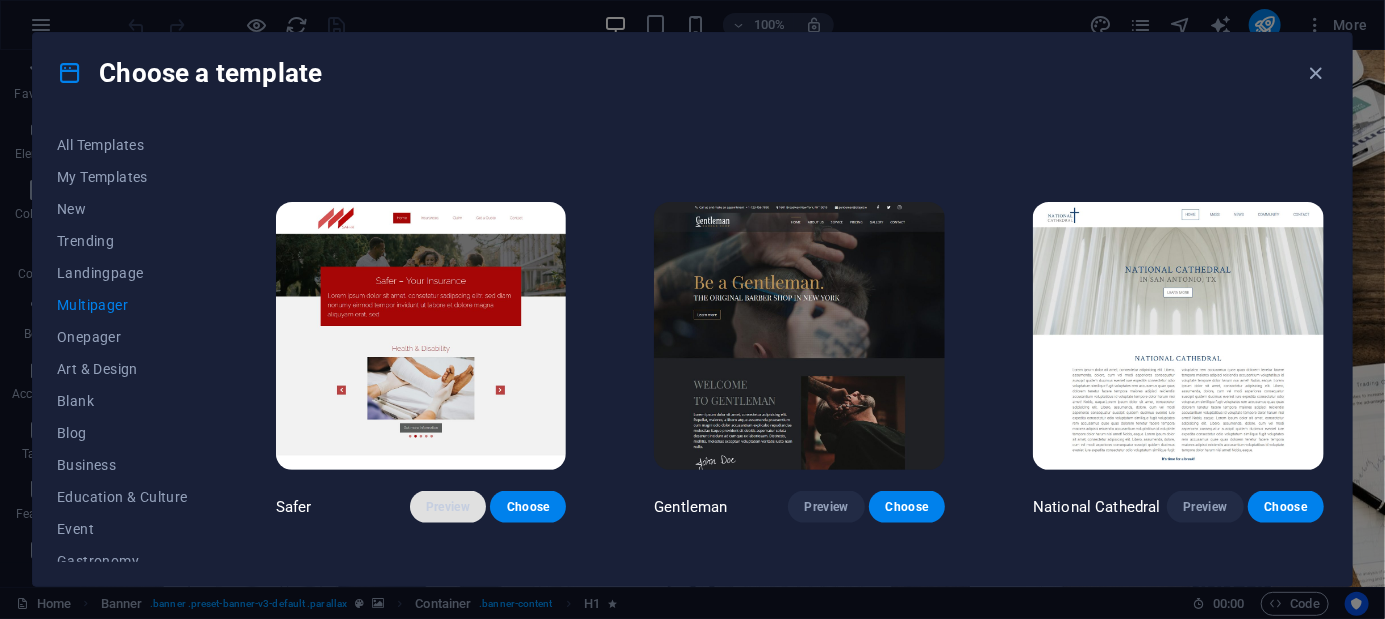 click on "Preview" at bounding box center (448, 507) 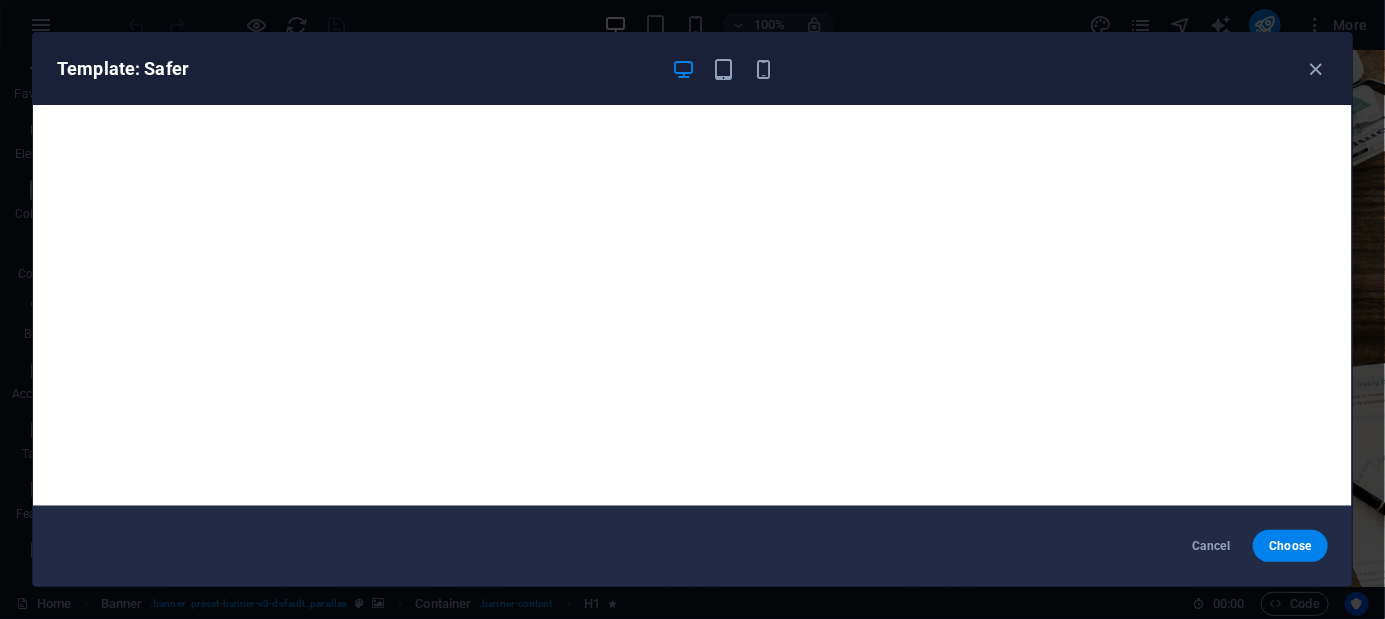 scroll, scrollTop: 4, scrollLeft: 0, axis: vertical 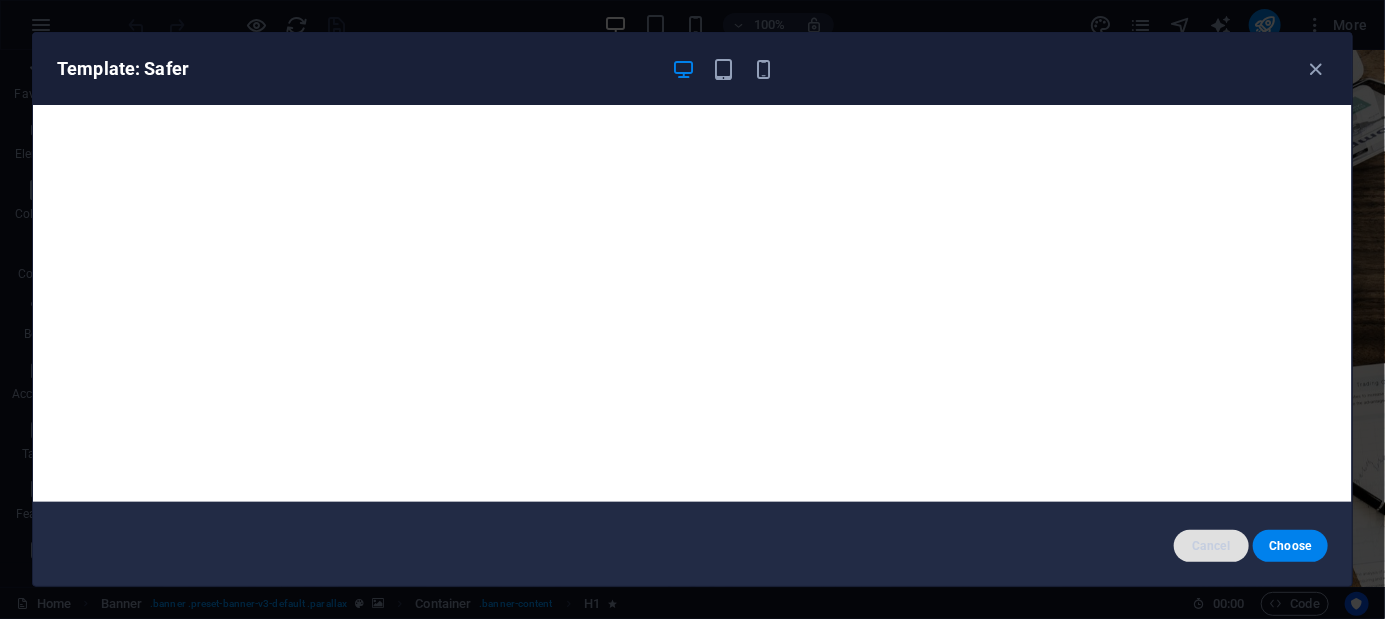 click on "Cancel" at bounding box center (1211, 546) 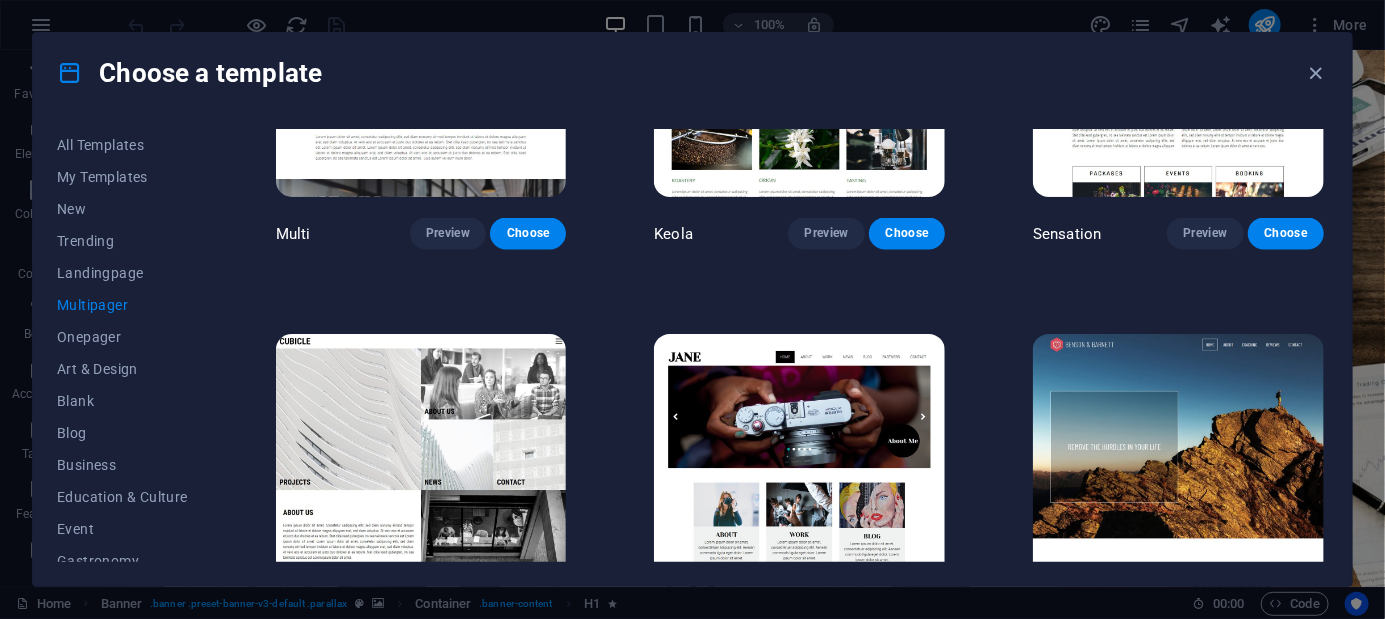 scroll, scrollTop: 8356, scrollLeft: 0, axis: vertical 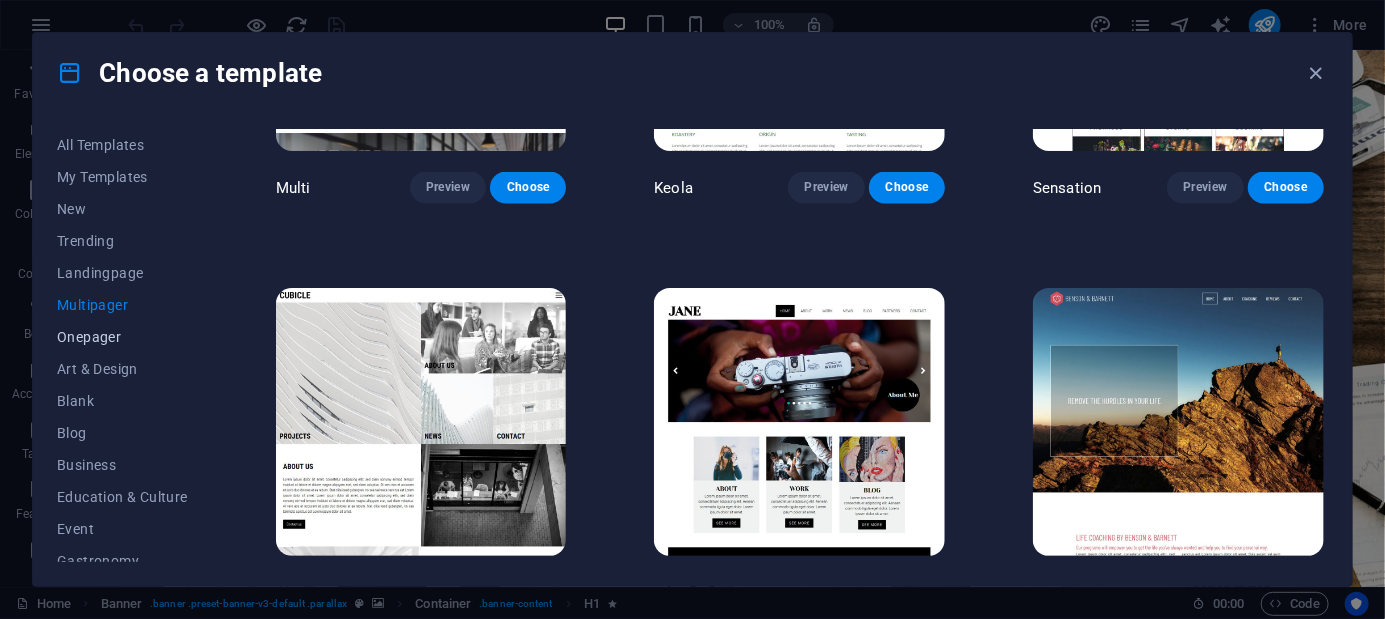 click on "Onepager" at bounding box center [122, 337] 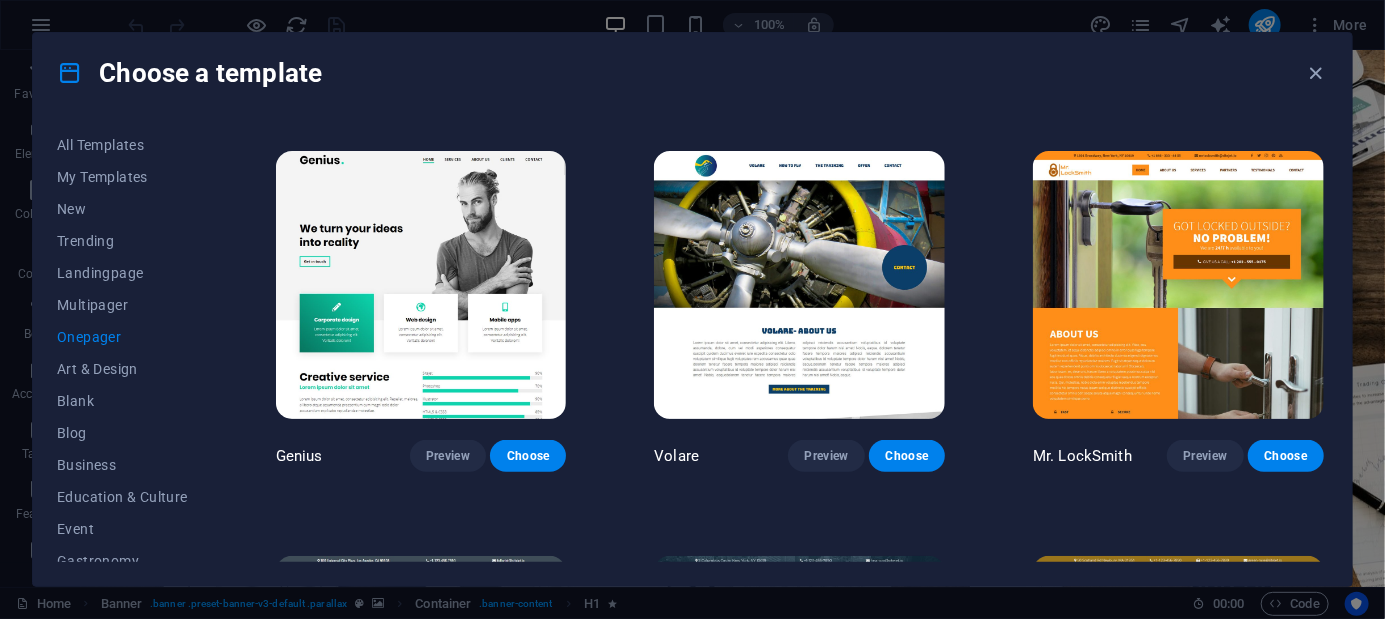 scroll, scrollTop: 4001, scrollLeft: 0, axis: vertical 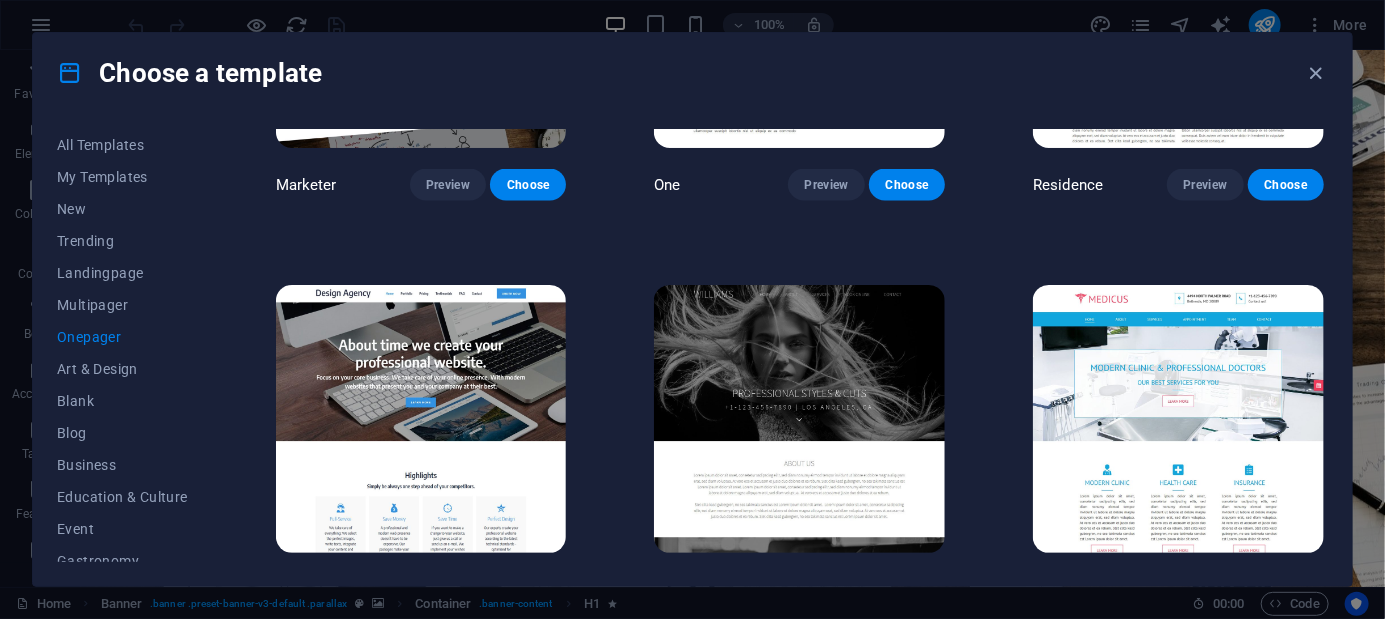 click on "Preview" at bounding box center [1205, 590] 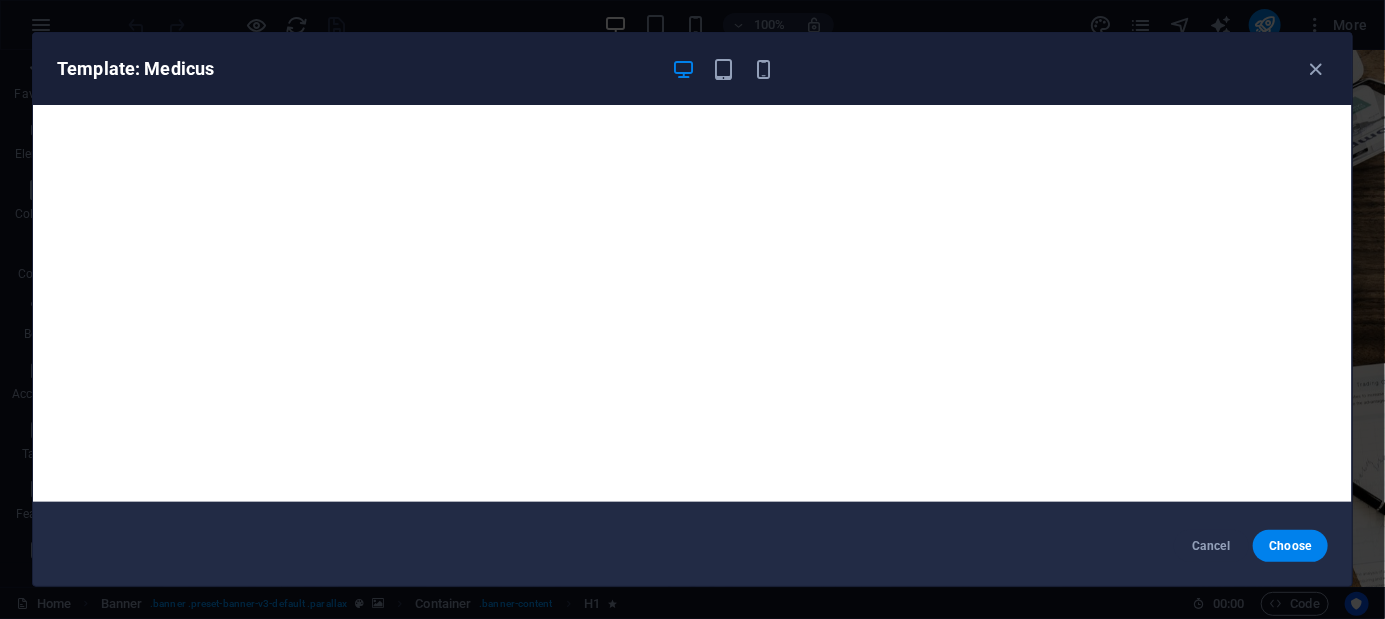 scroll, scrollTop: 0, scrollLeft: 0, axis: both 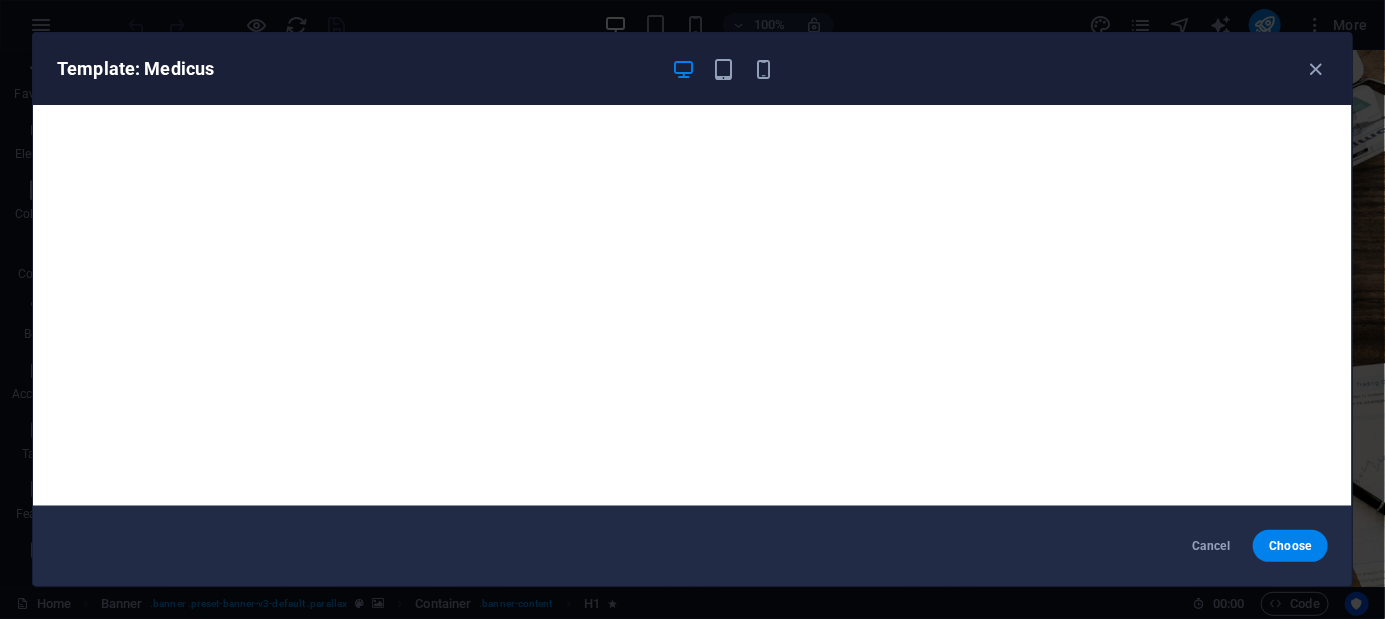 click on "Template: Medicus Cancel Choose" at bounding box center [692, 309] 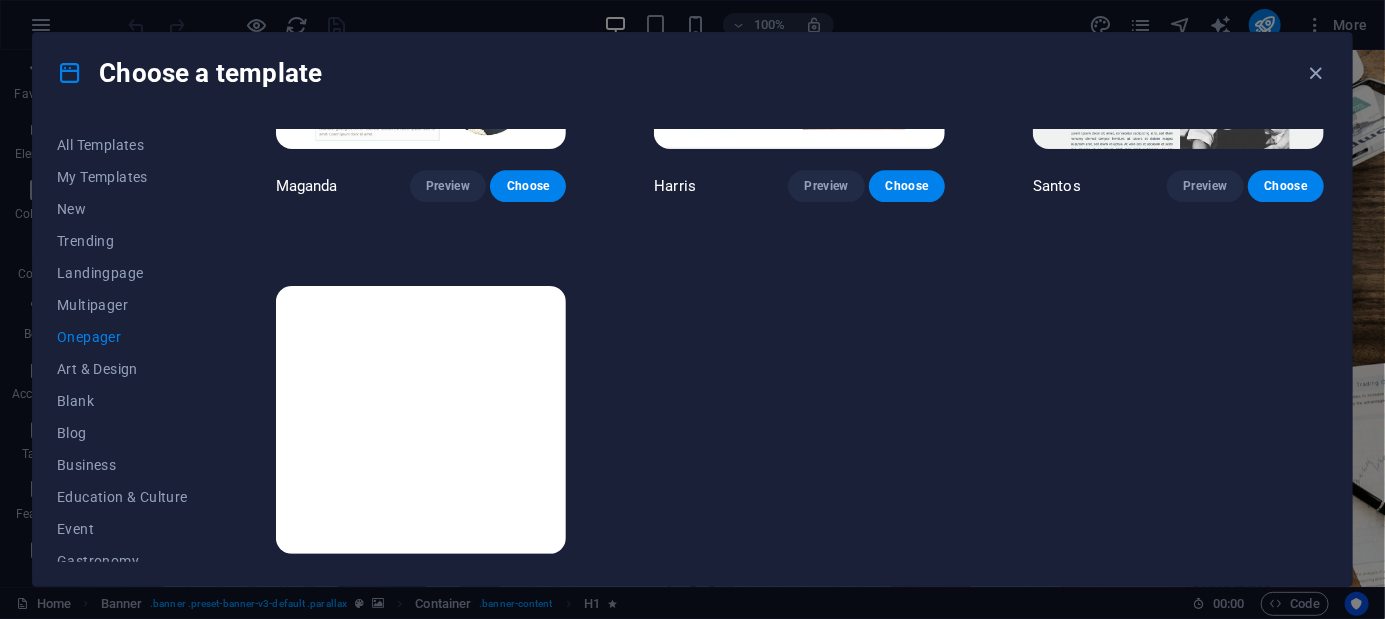 scroll, scrollTop: 9162, scrollLeft: 0, axis: vertical 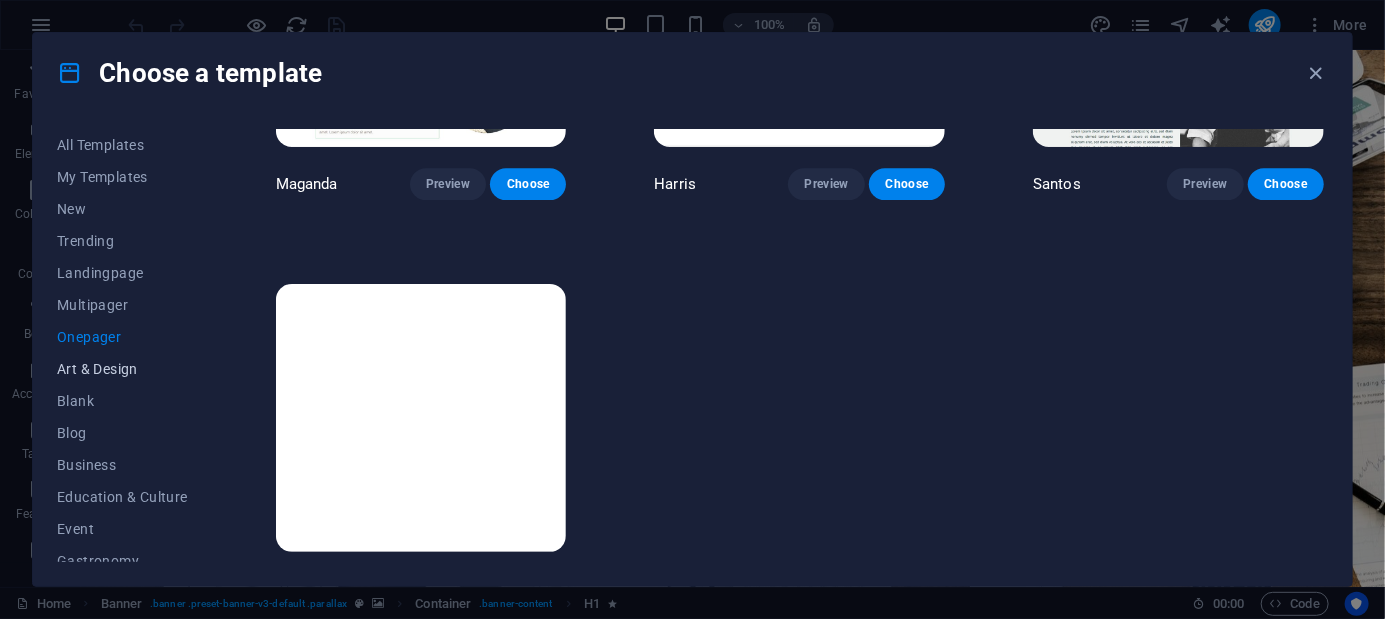 click on "Art & Design" at bounding box center [122, 369] 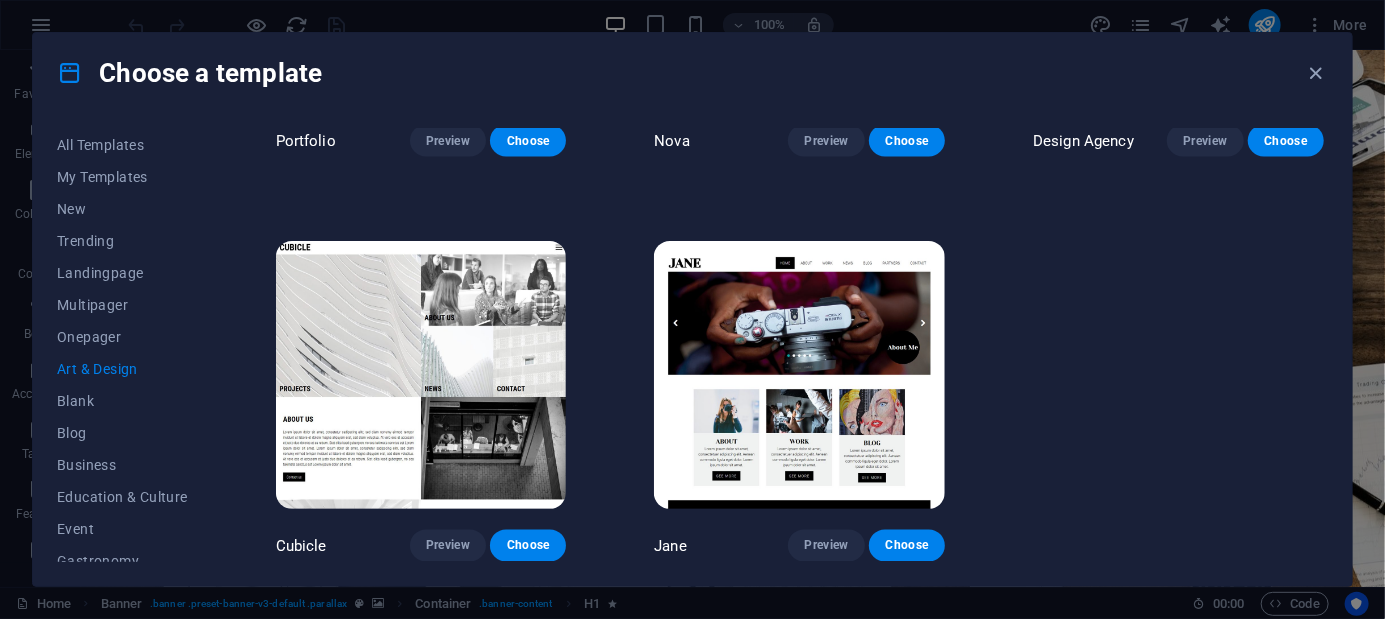 scroll, scrollTop: 1501, scrollLeft: 0, axis: vertical 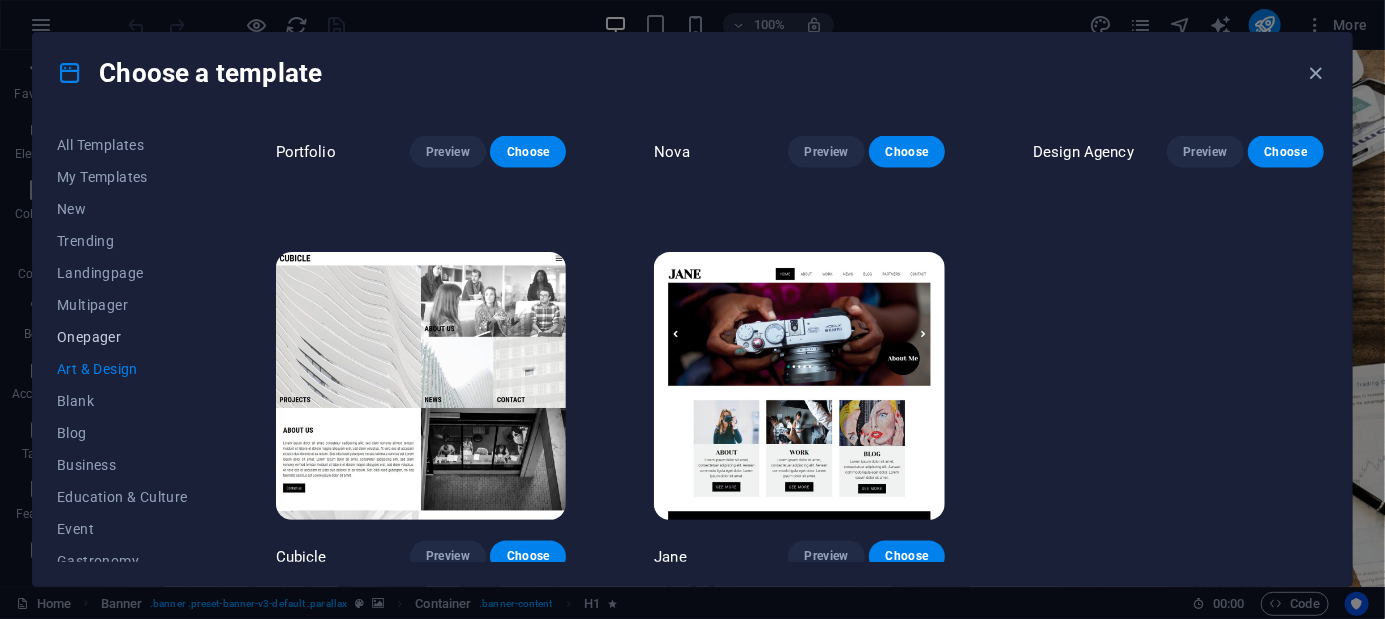 click on "Onepager" at bounding box center [122, 337] 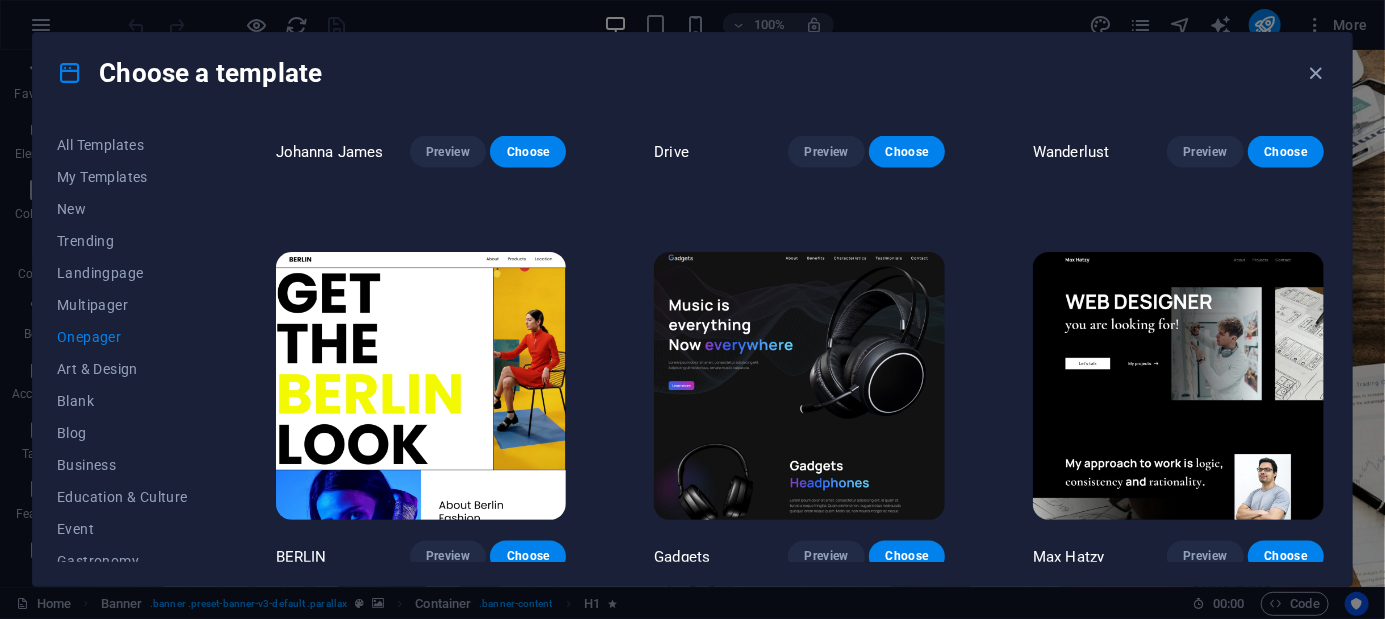 scroll, scrollTop: 9162, scrollLeft: 0, axis: vertical 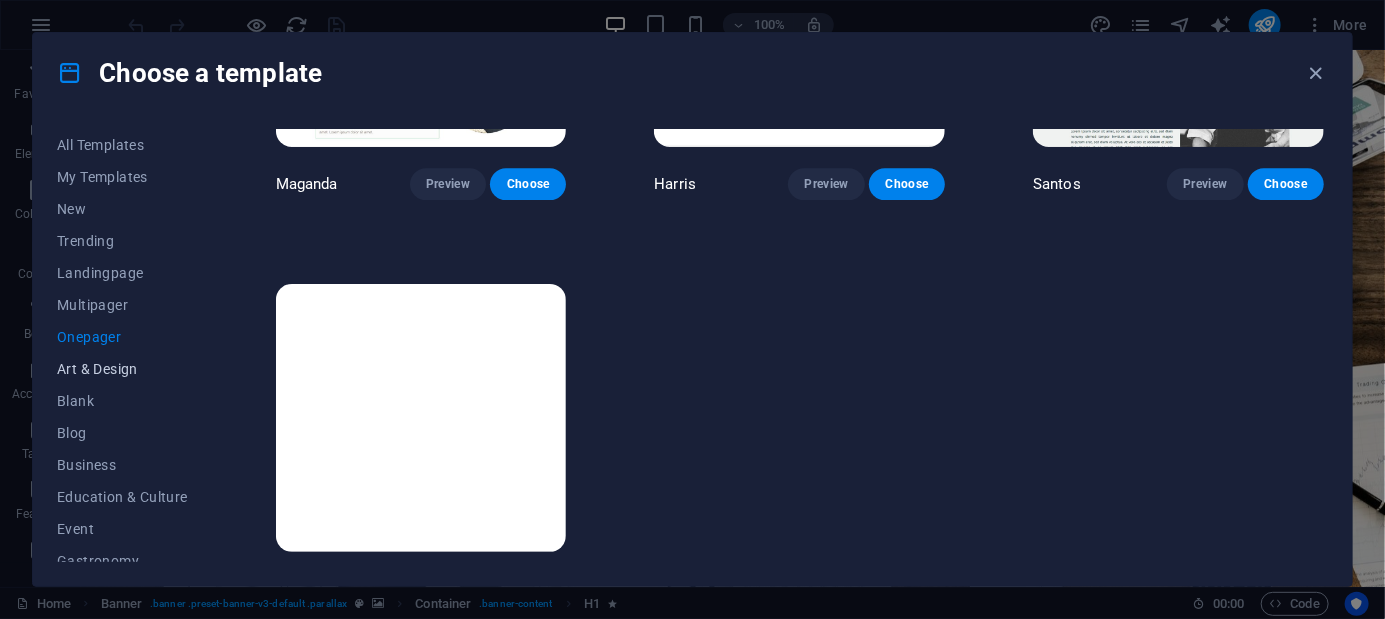 click on "Art & Design" at bounding box center [122, 369] 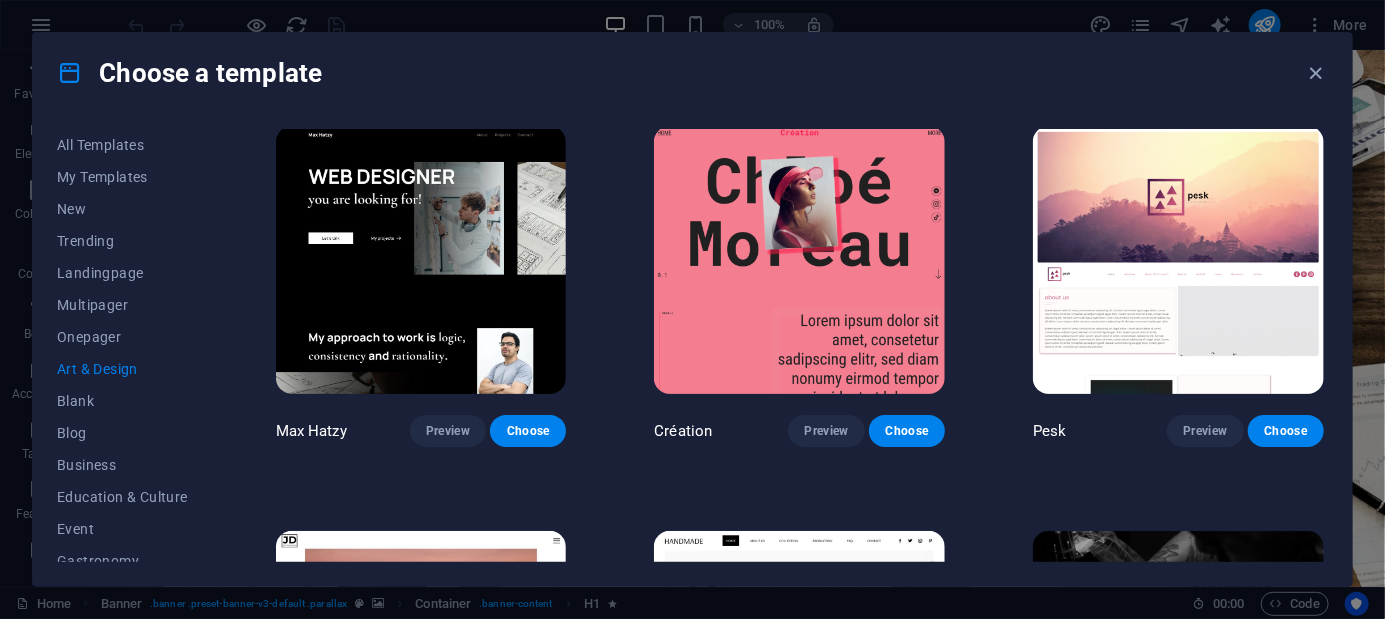 scroll, scrollTop: 0, scrollLeft: 0, axis: both 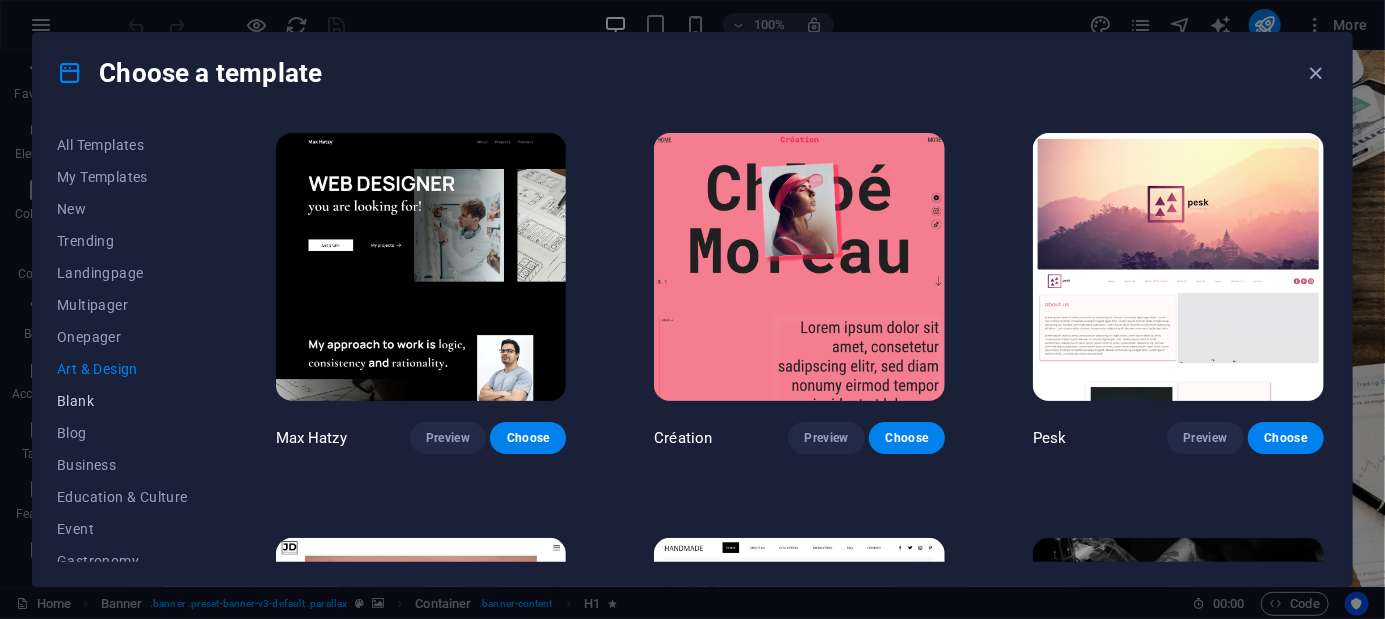 click on "Blank" at bounding box center (122, 401) 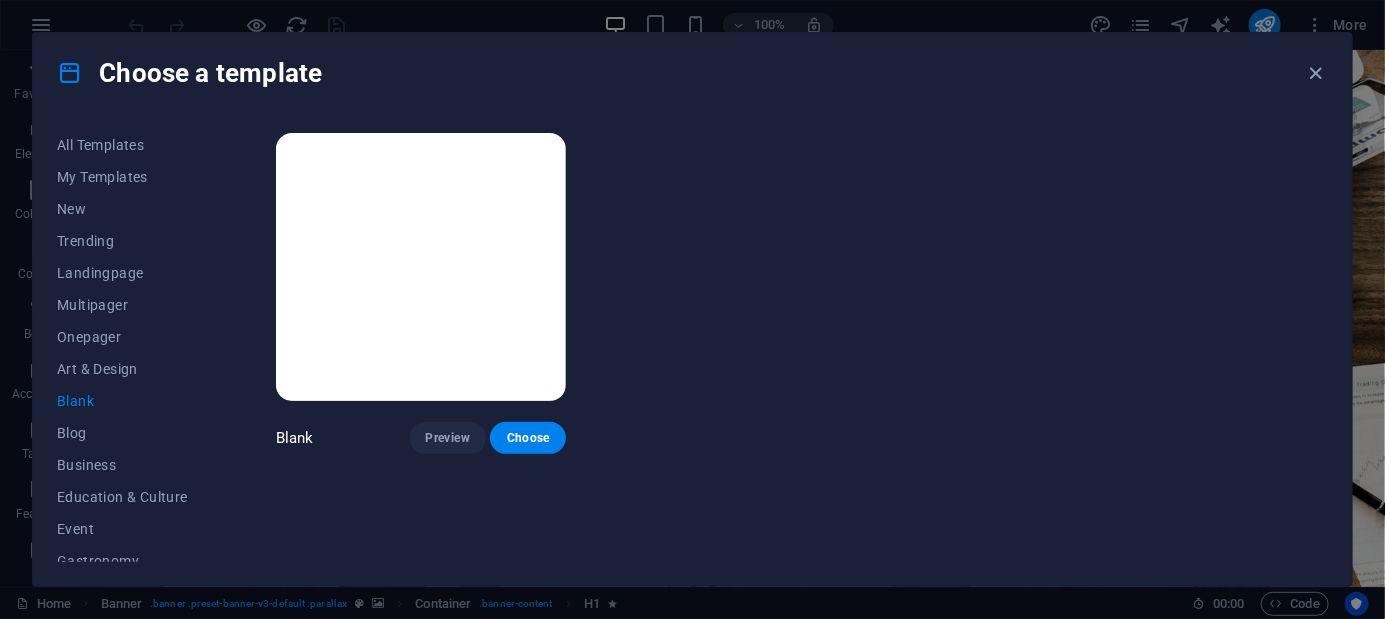 click on "Blog" at bounding box center (122, 433) 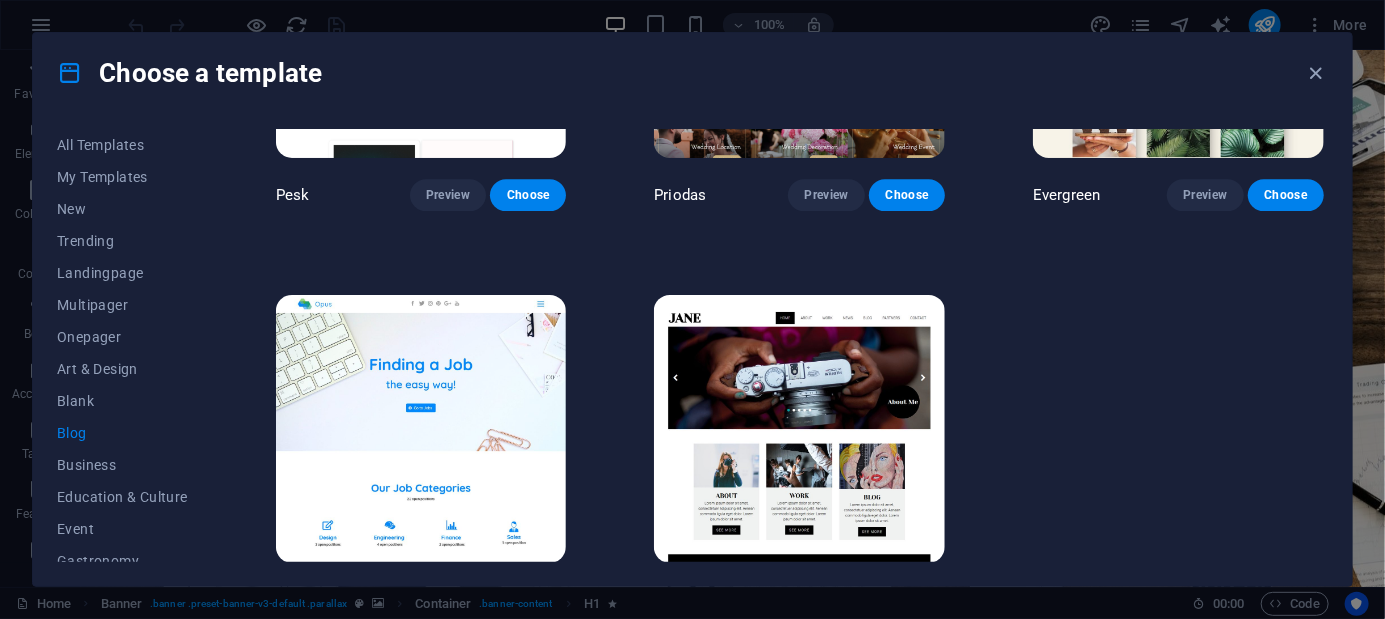 scroll, scrollTop: 2717, scrollLeft: 0, axis: vertical 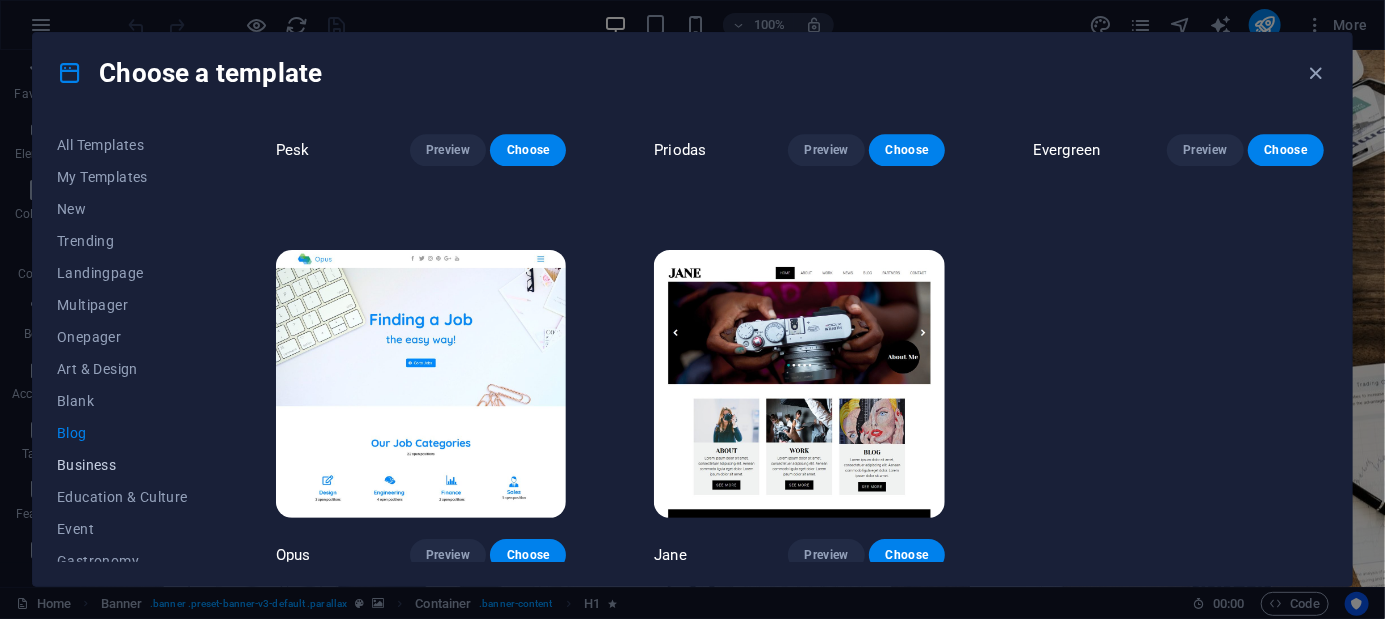 click on "Business" at bounding box center (122, 465) 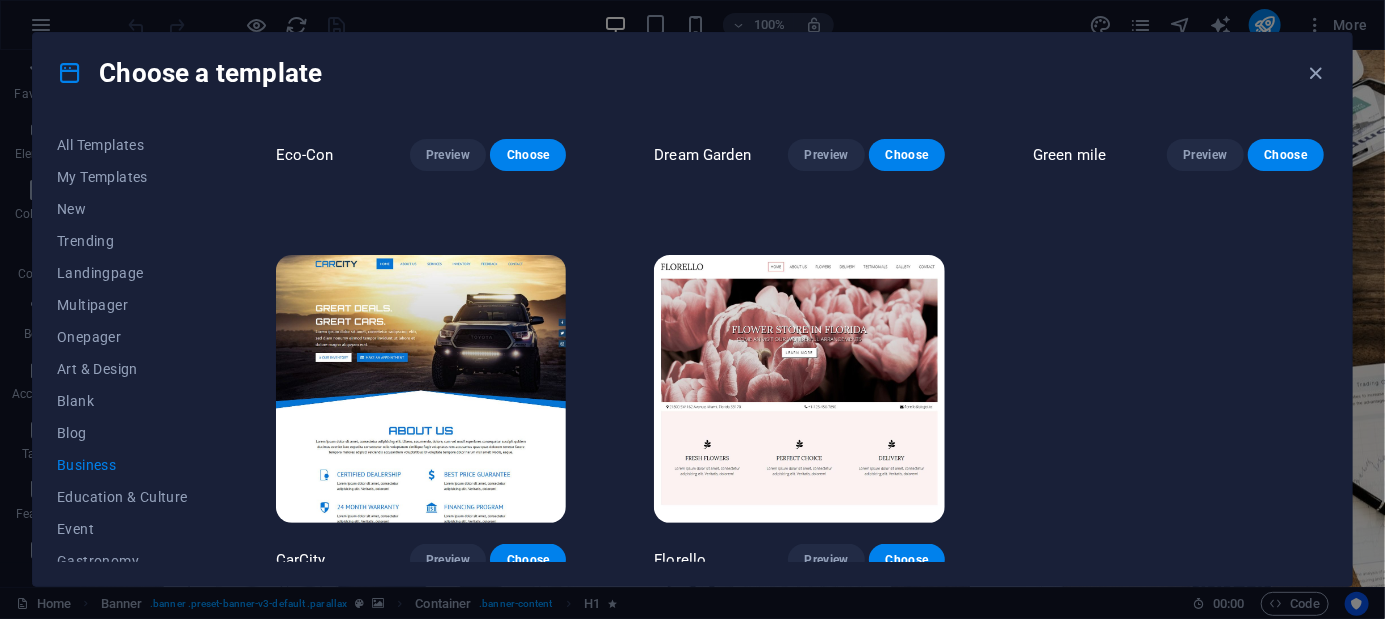 scroll, scrollTop: 292, scrollLeft: 0, axis: vertical 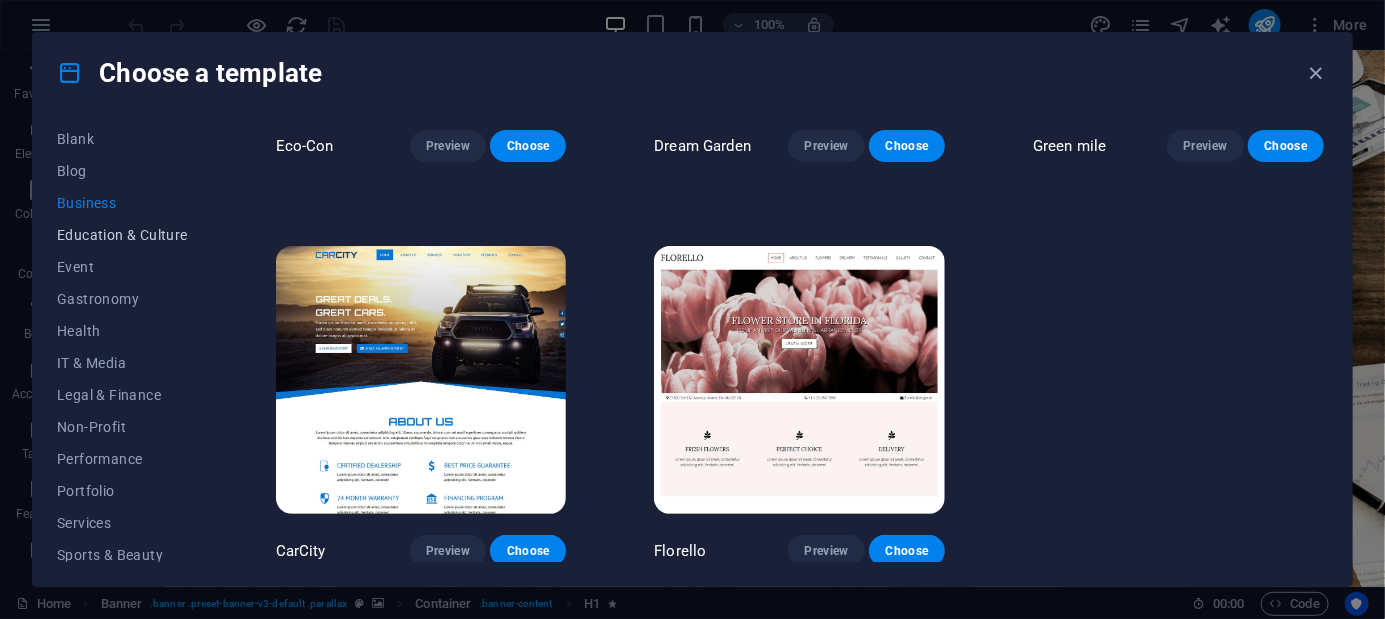 click on "Education & Culture" at bounding box center (122, 235) 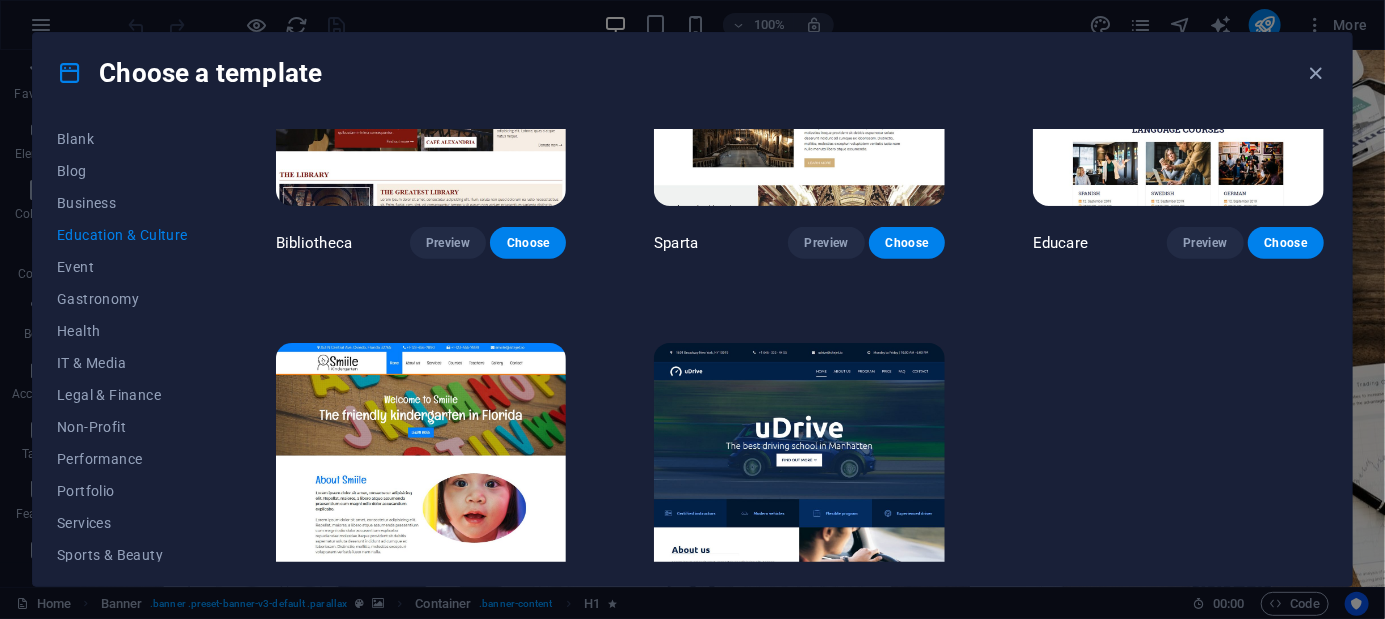 scroll, scrollTop: 695, scrollLeft: 0, axis: vertical 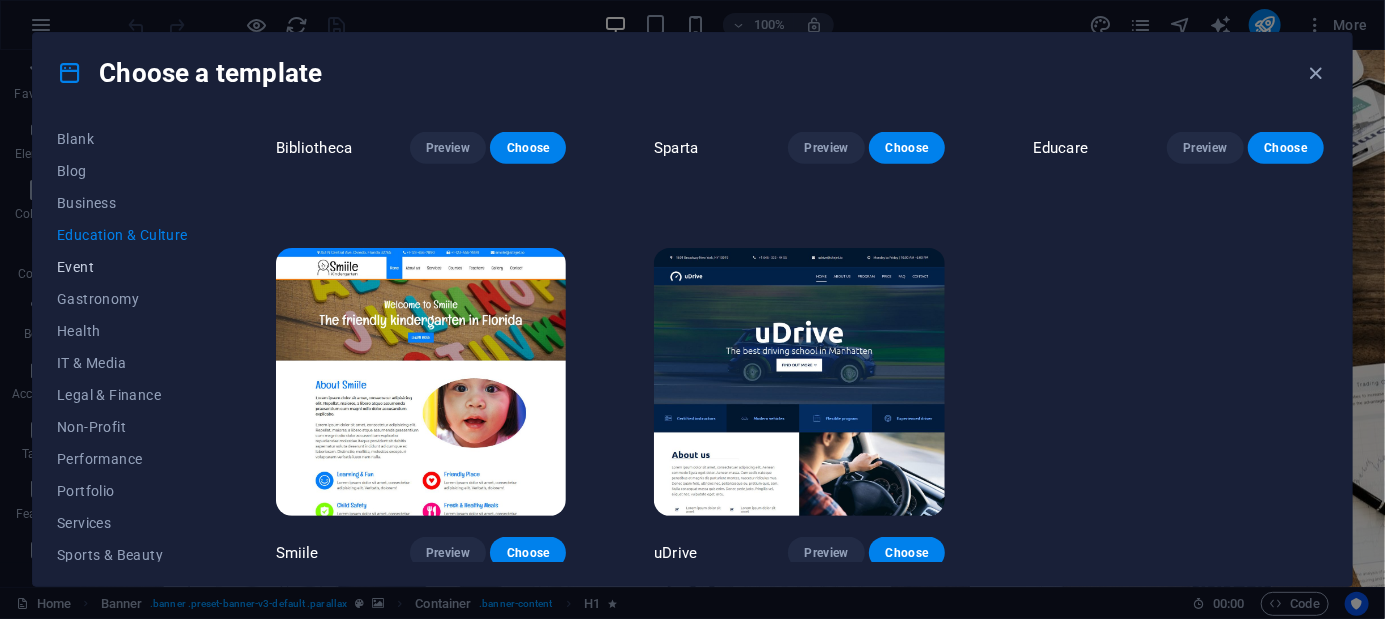 click on "Event" at bounding box center [122, 267] 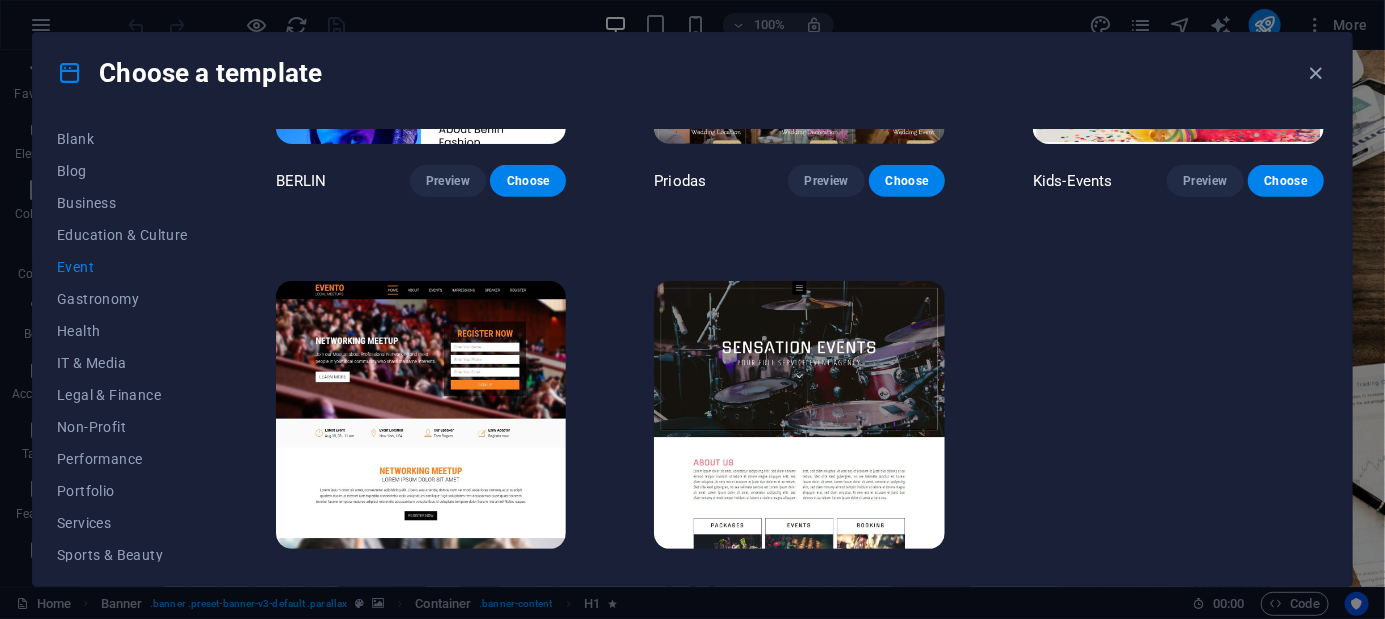 scroll, scrollTop: 695, scrollLeft: 0, axis: vertical 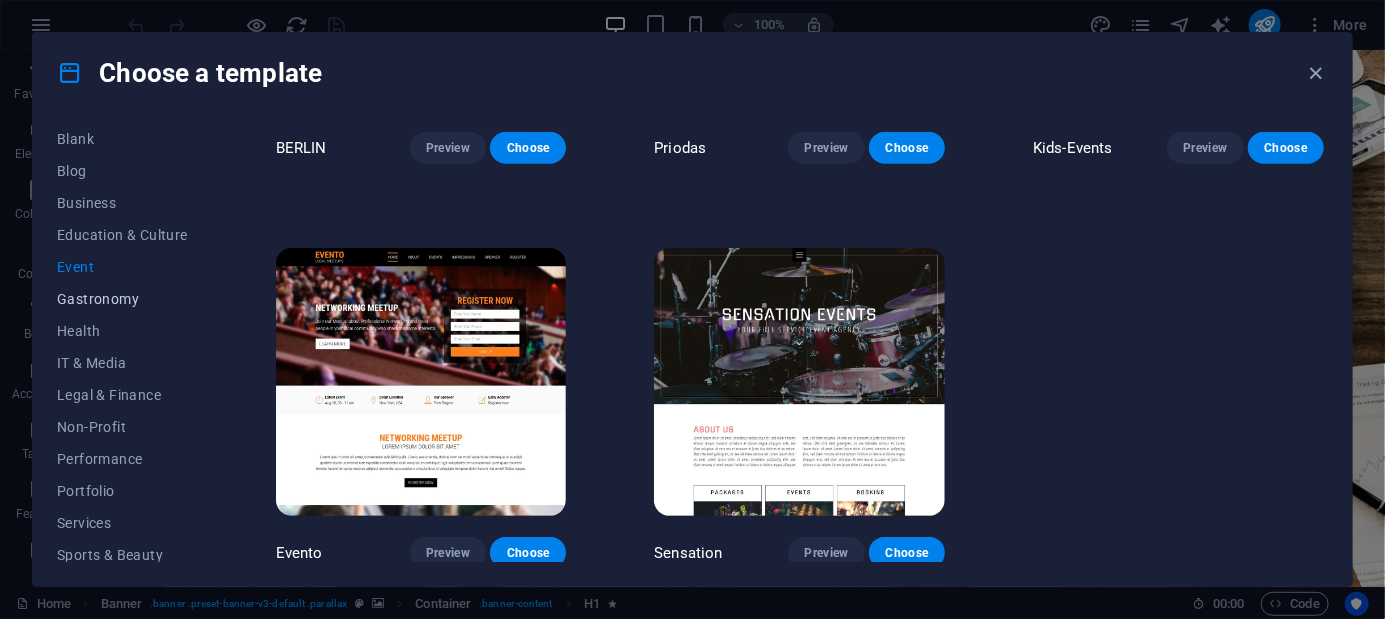 click on "Gastronomy" at bounding box center [122, 299] 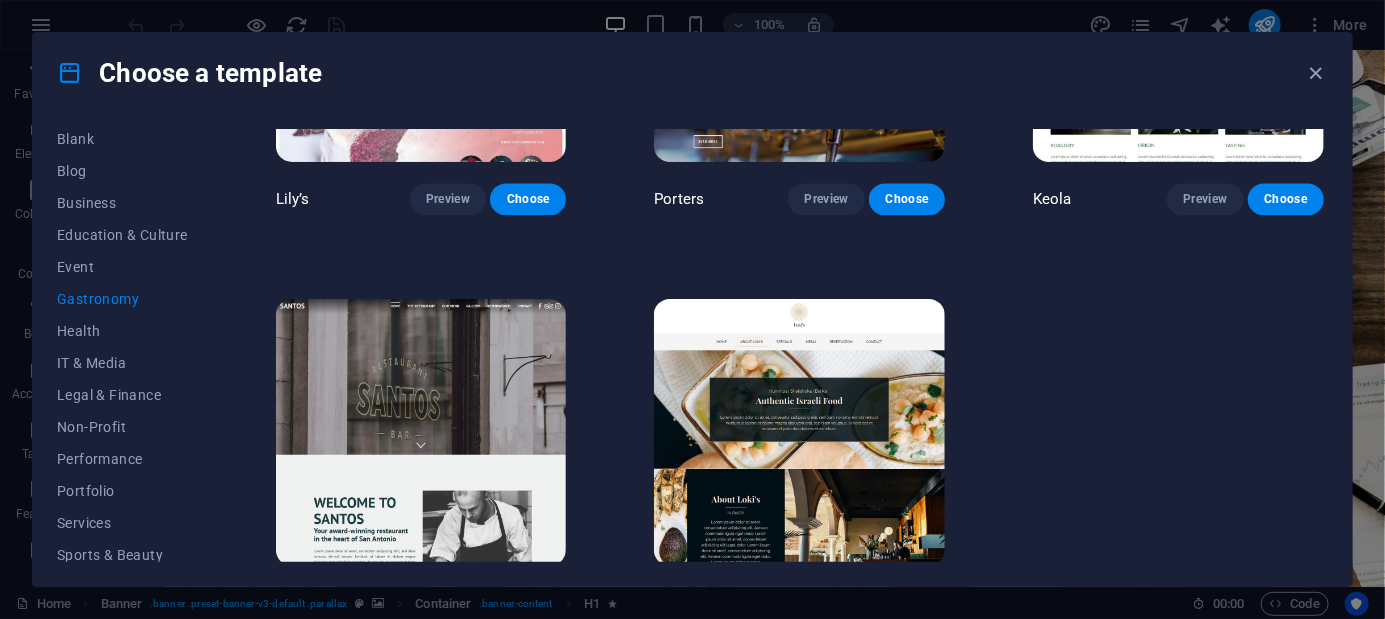 scroll, scrollTop: 1904, scrollLeft: 0, axis: vertical 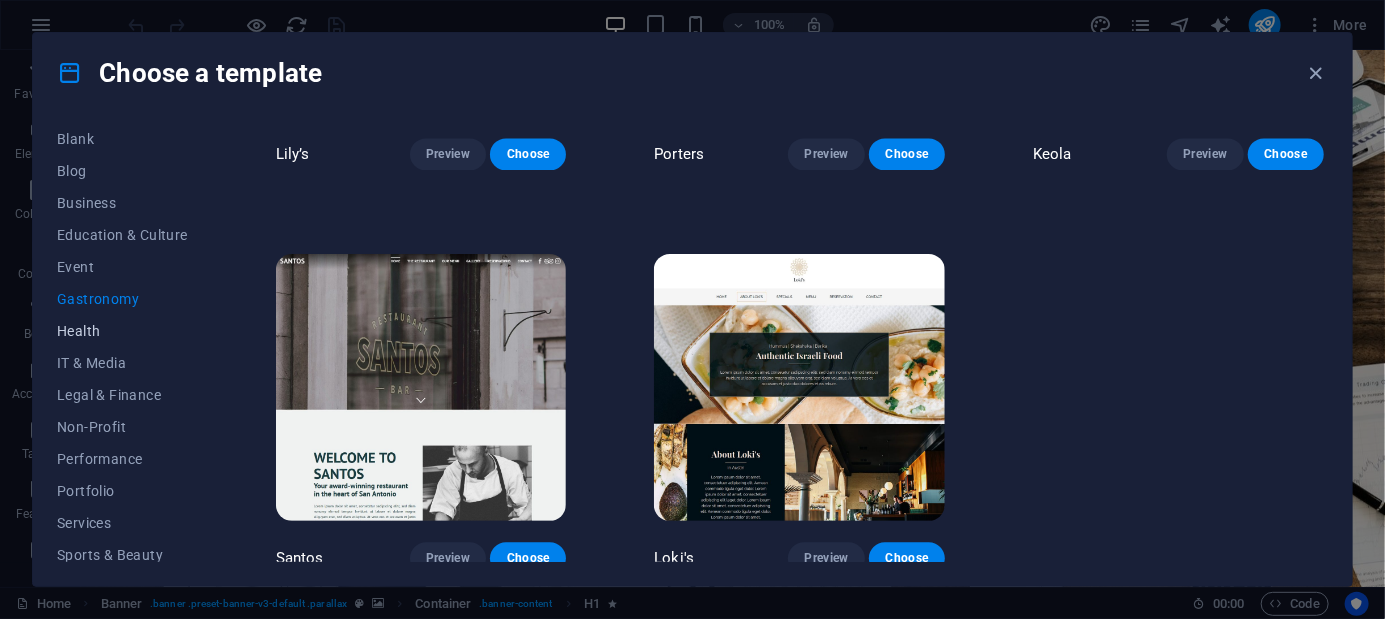 click on "Health" at bounding box center [122, 331] 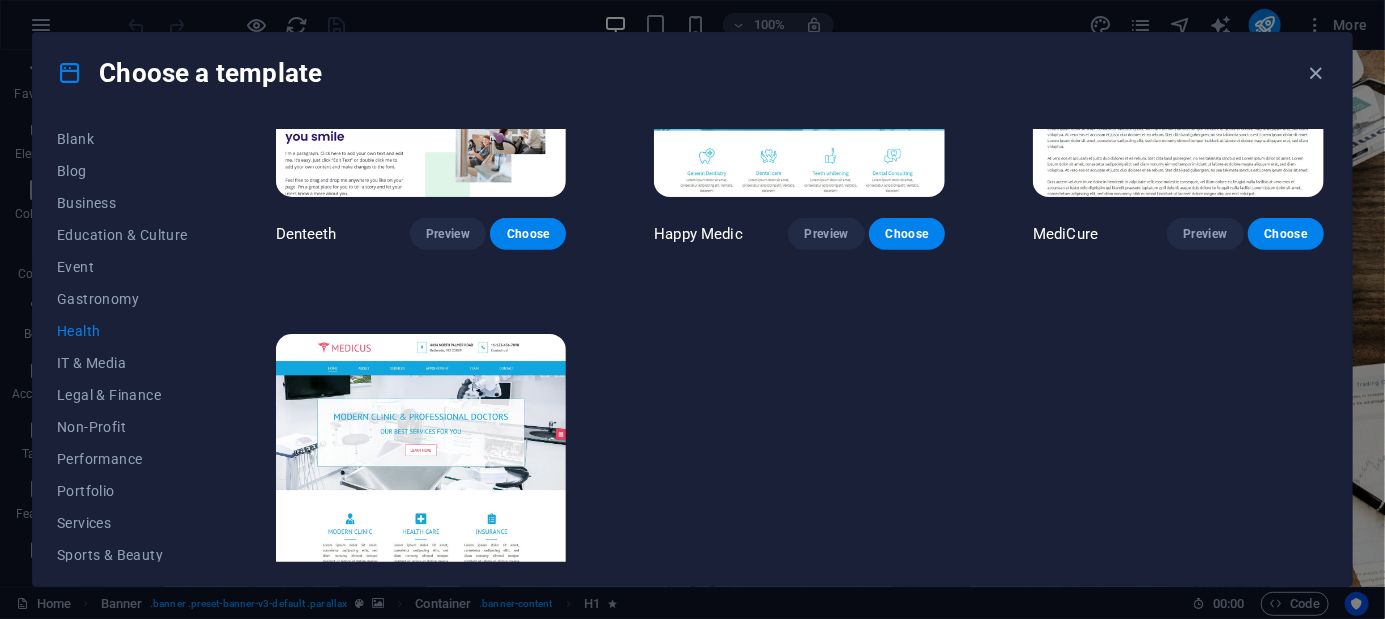 scroll, scrollTop: 695, scrollLeft: 0, axis: vertical 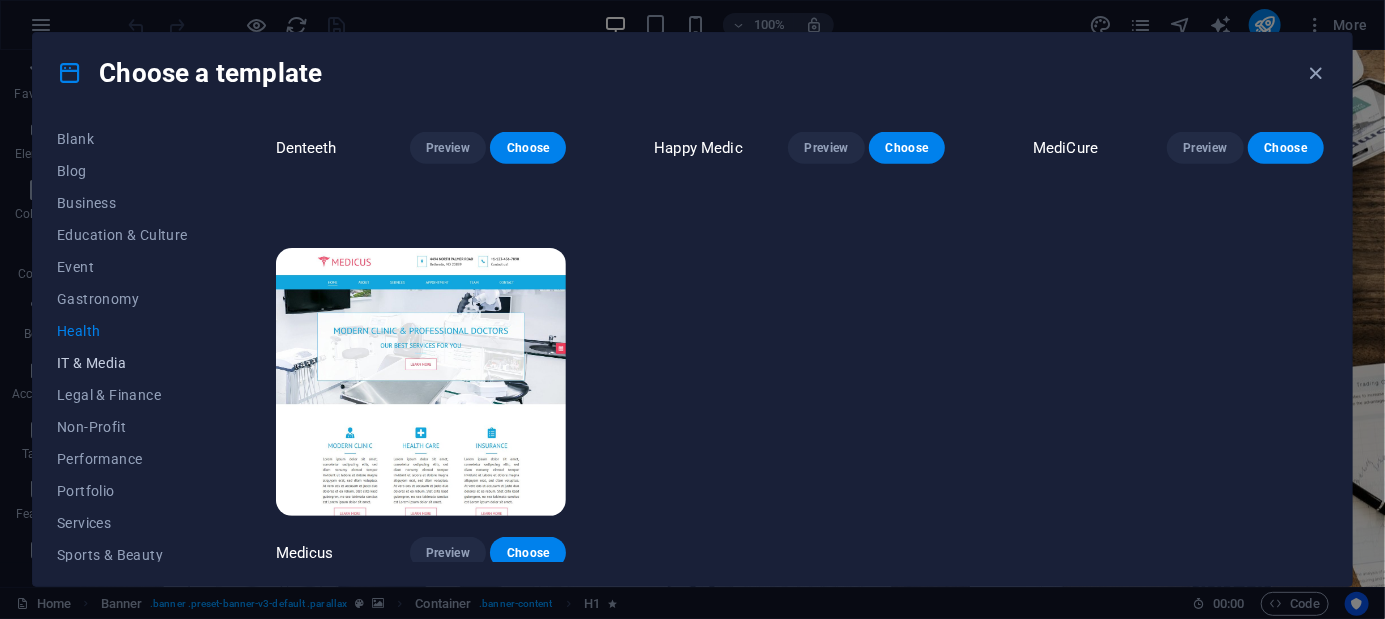 click on "IT & Media" at bounding box center (122, 363) 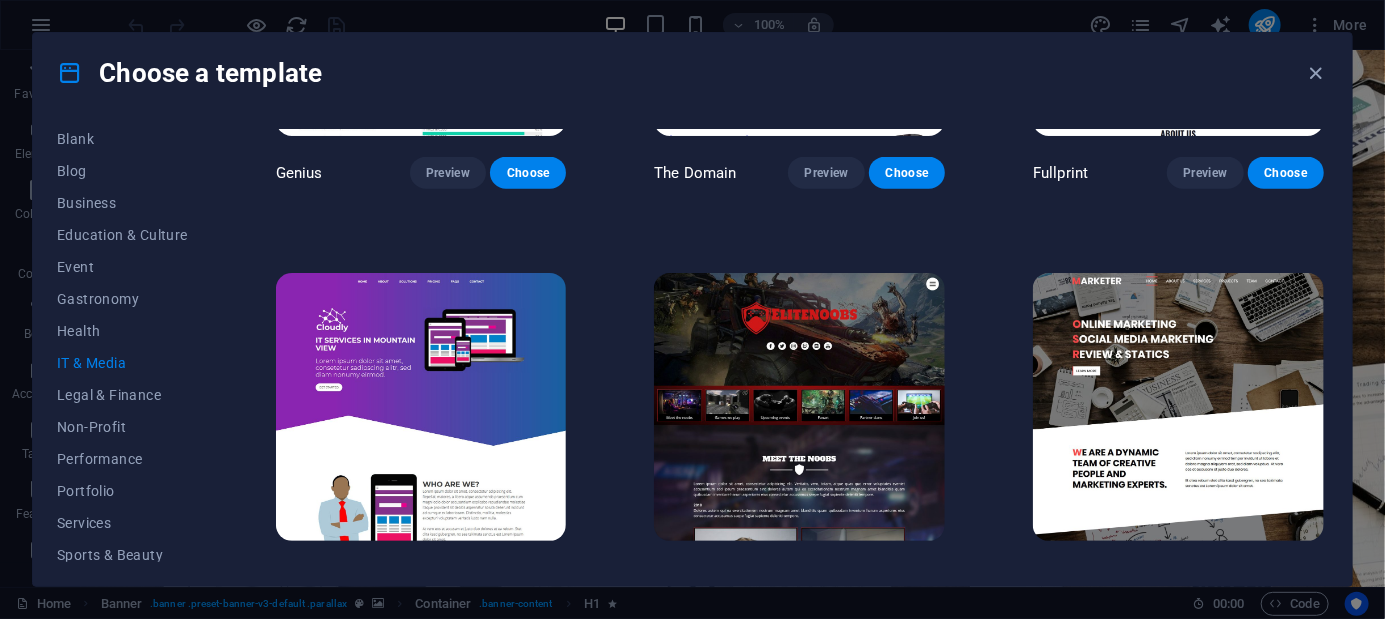 scroll, scrollTop: 1098, scrollLeft: 0, axis: vertical 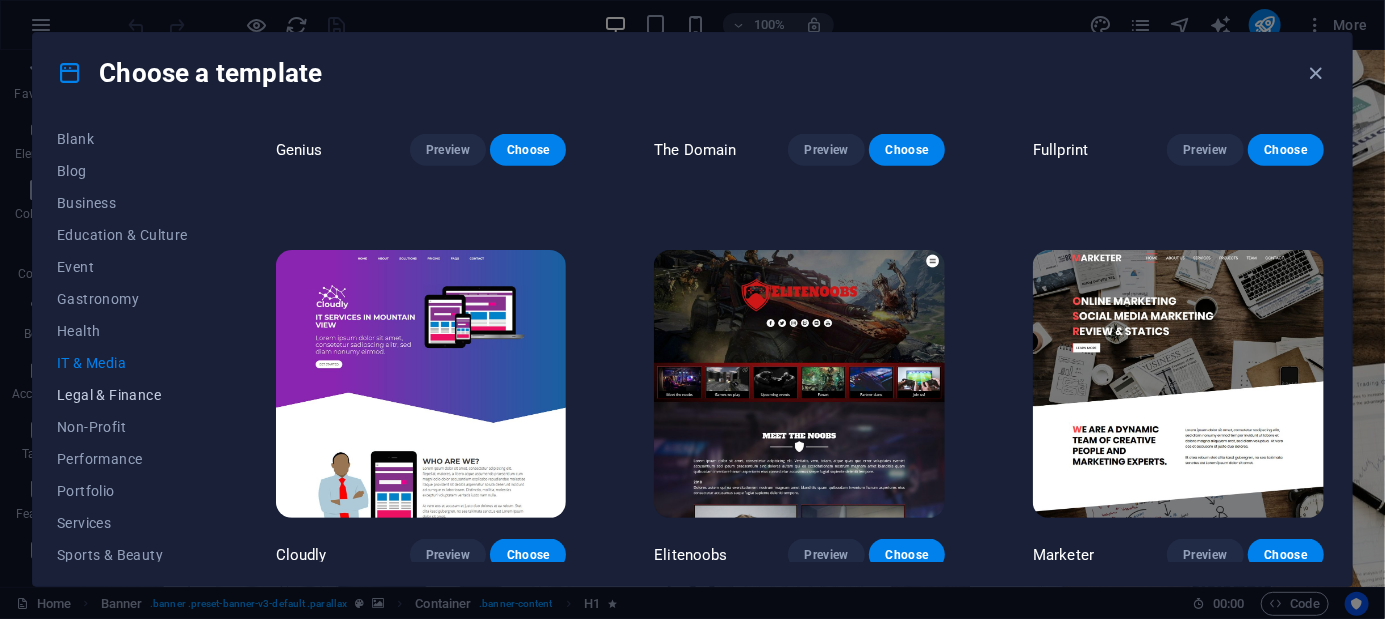 click on "Legal & Finance" at bounding box center [122, 395] 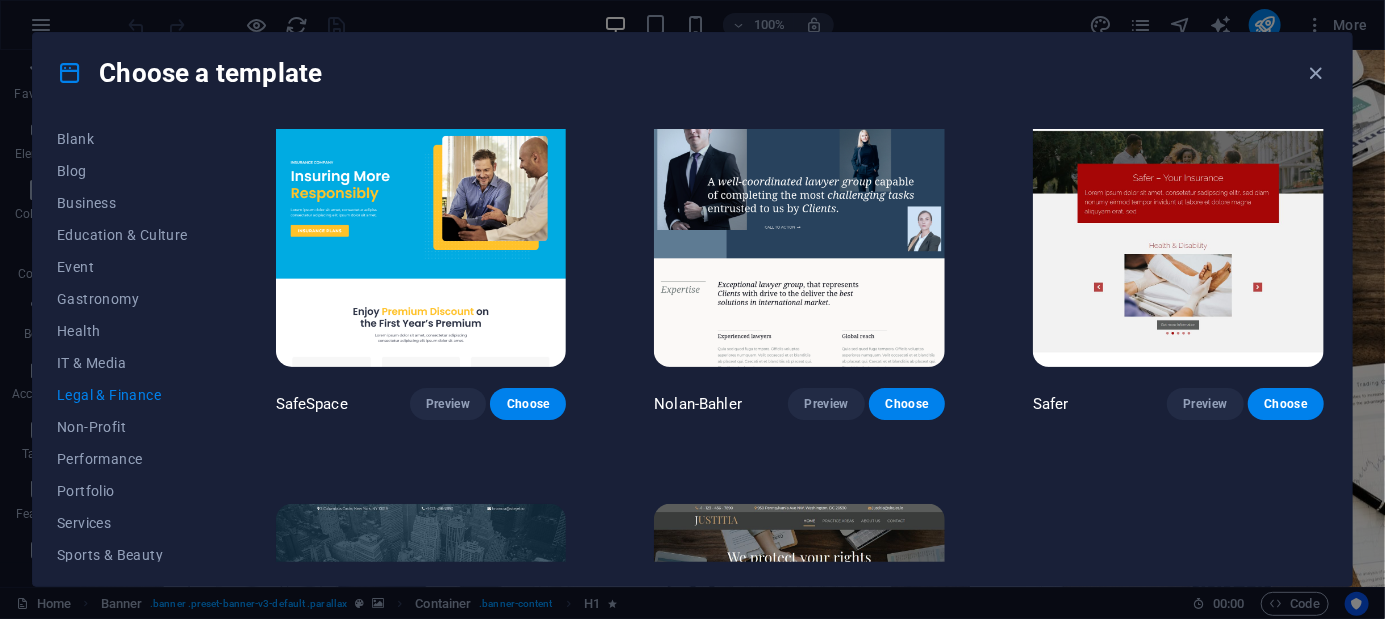 scroll, scrollTop: 0, scrollLeft: 0, axis: both 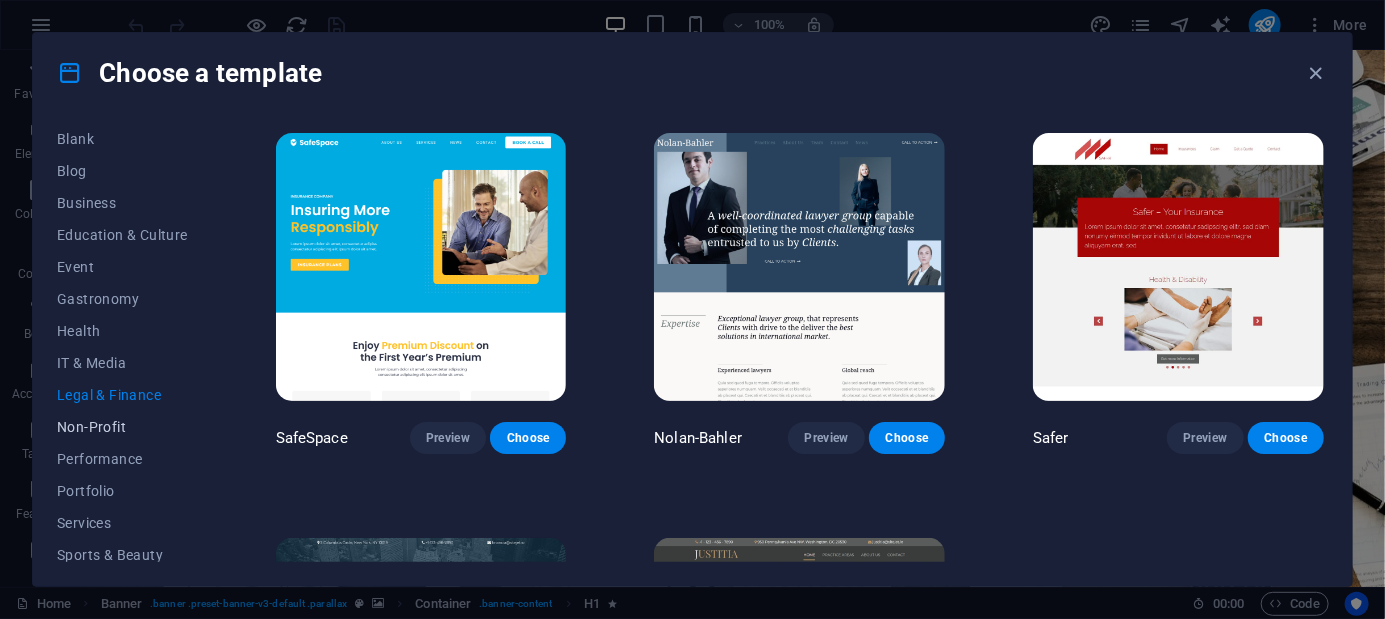 click on "Non-Profit" at bounding box center [122, 427] 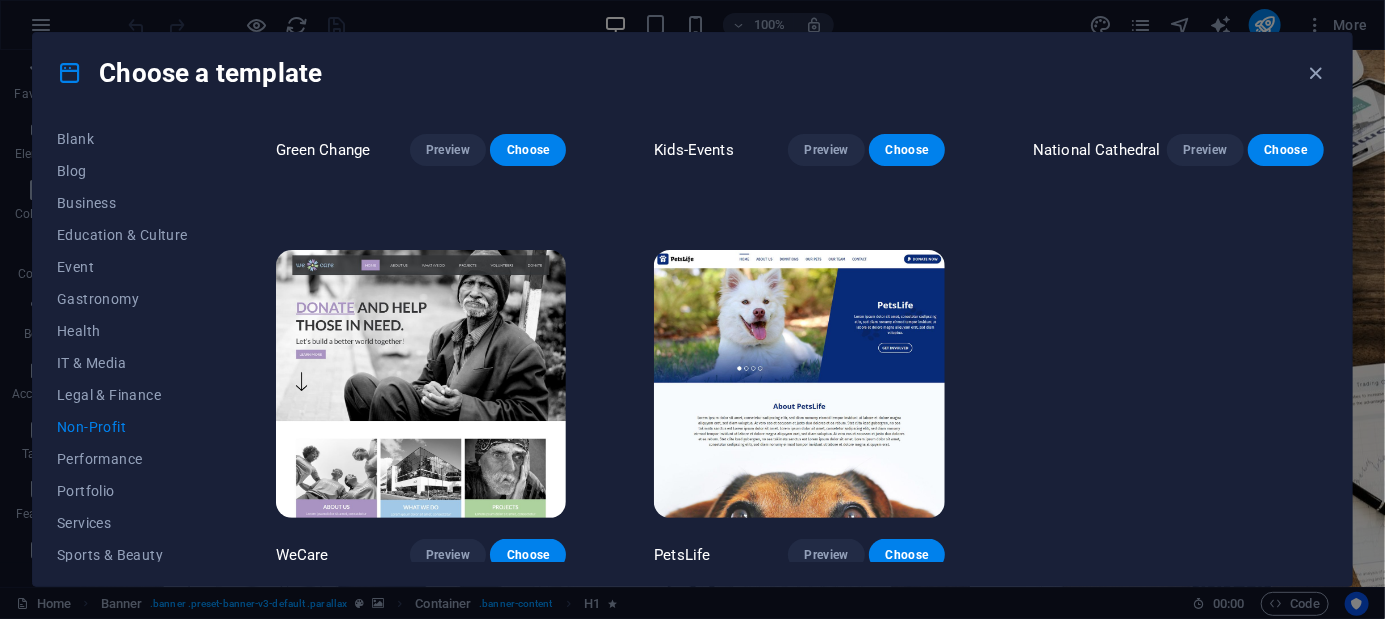 scroll, scrollTop: 292, scrollLeft: 0, axis: vertical 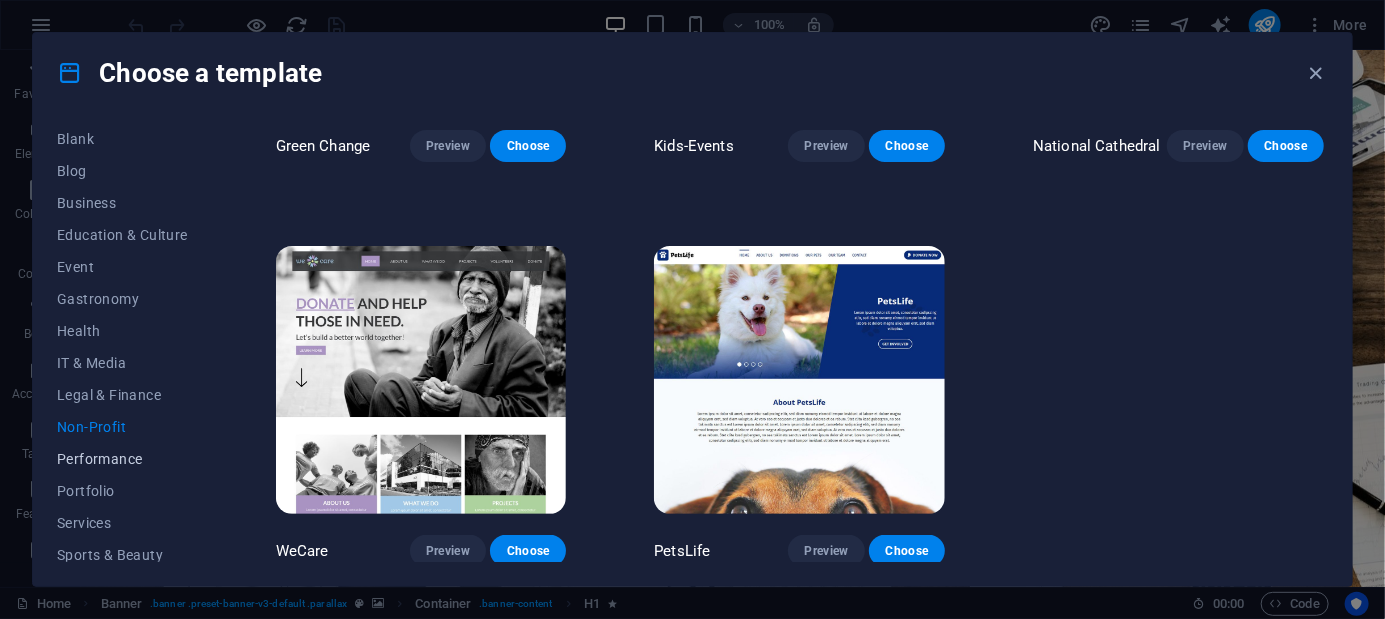 click on "Performance" at bounding box center [122, 459] 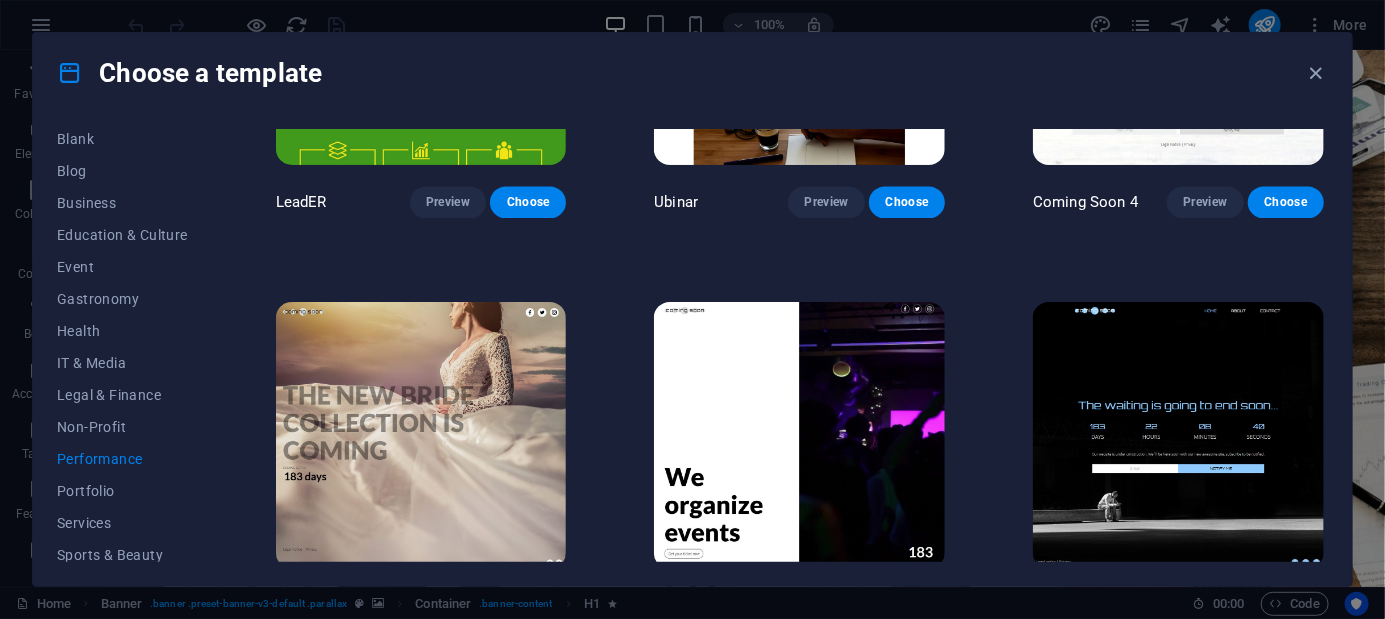 scroll, scrollTop: 1904, scrollLeft: 0, axis: vertical 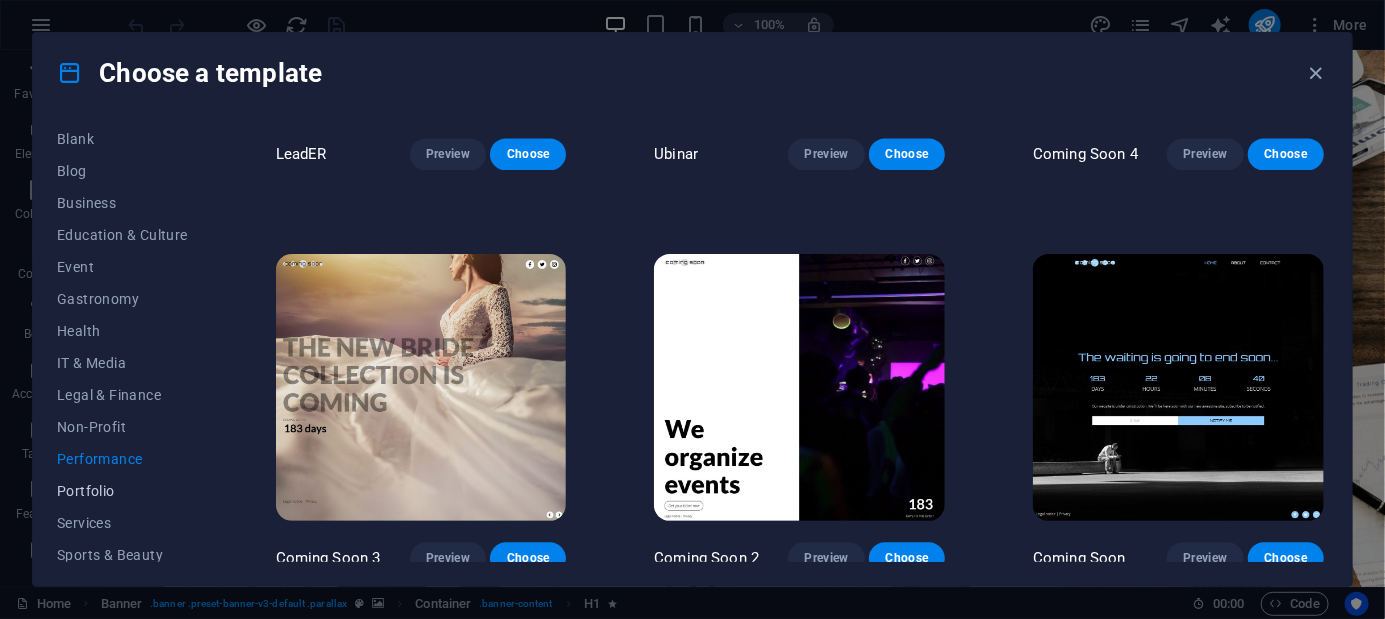click on "Portfolio" at bounding box center (122, 491) 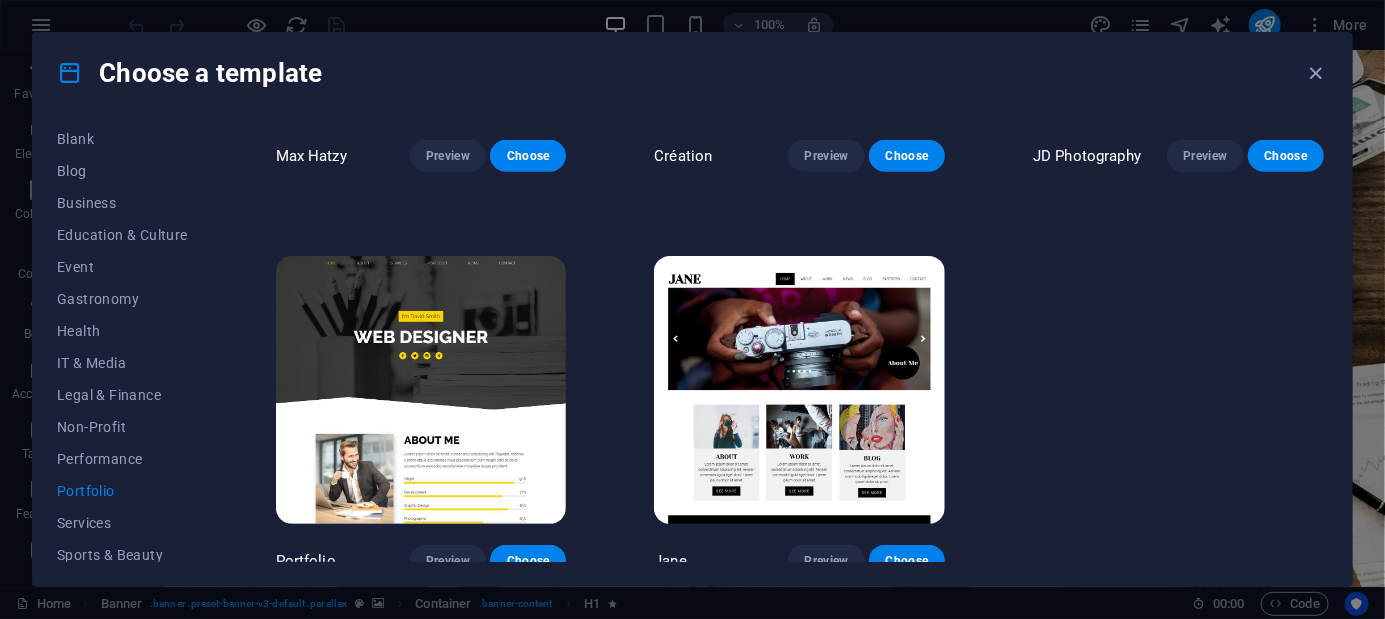 scroll, scrollTop: 703, scrollLeft: 0, axis: vertical 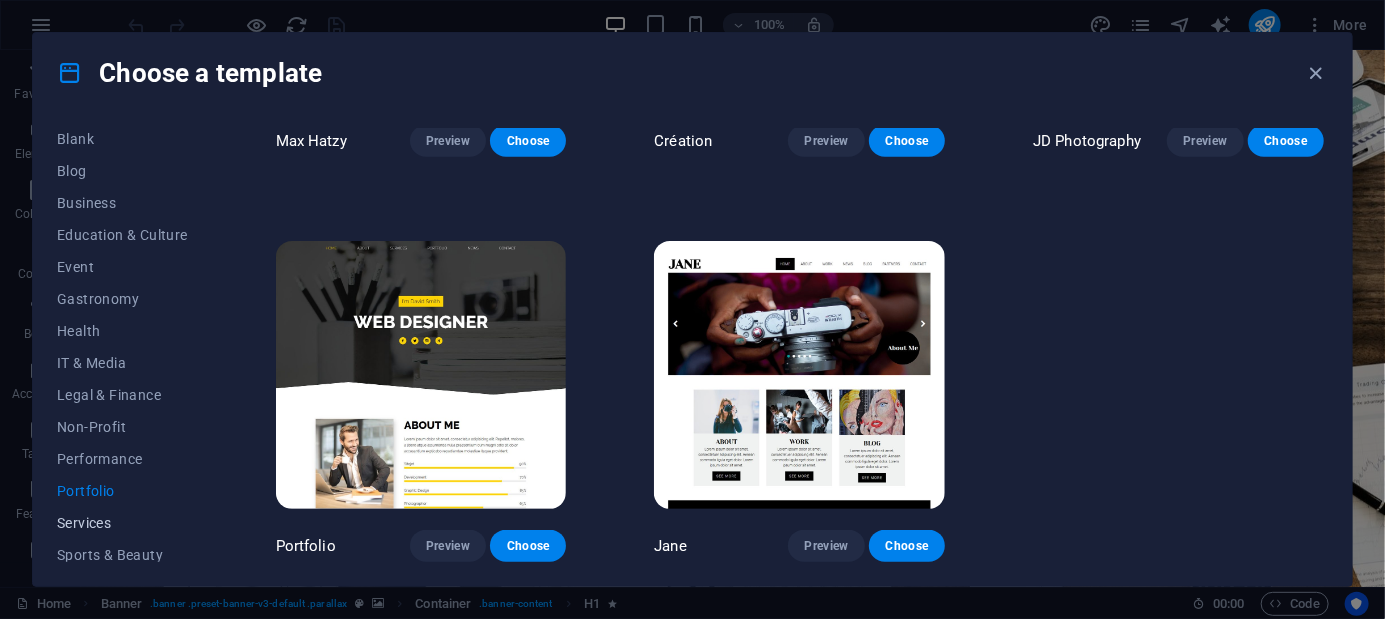 click on "Services" at bounding box center (122, 523) 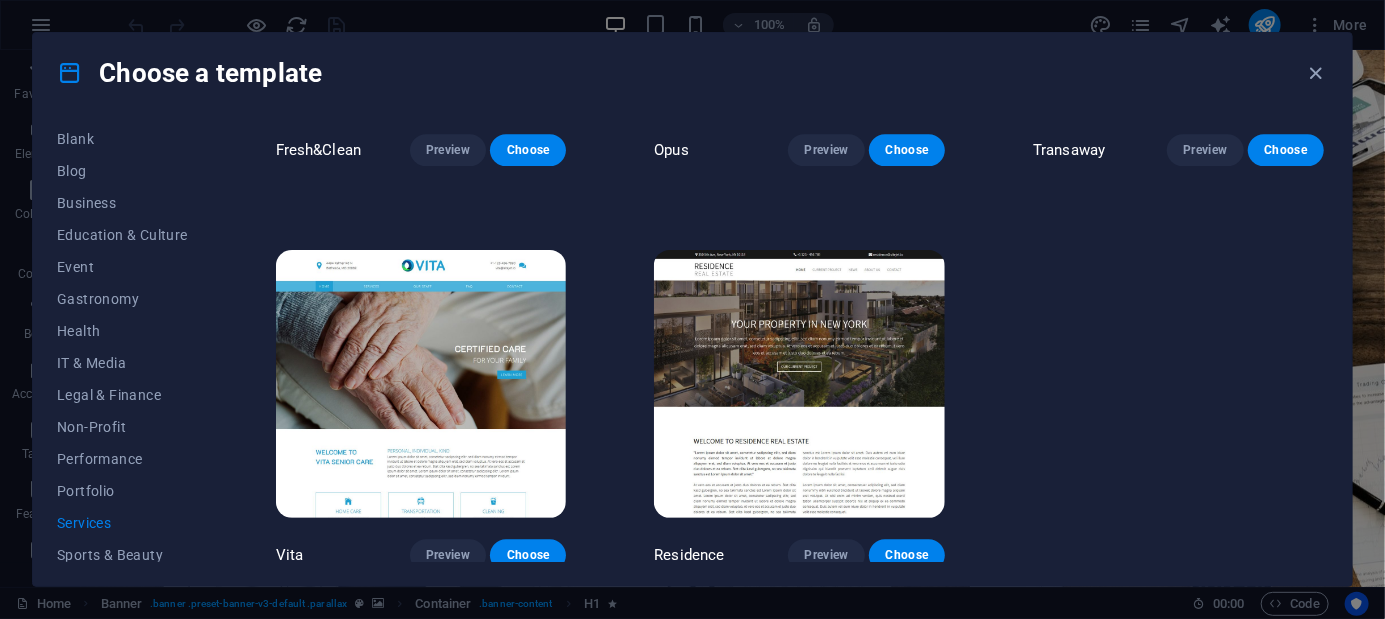 scroll, scrollTop: 2314, scrollLeft: 0, axis: vertical 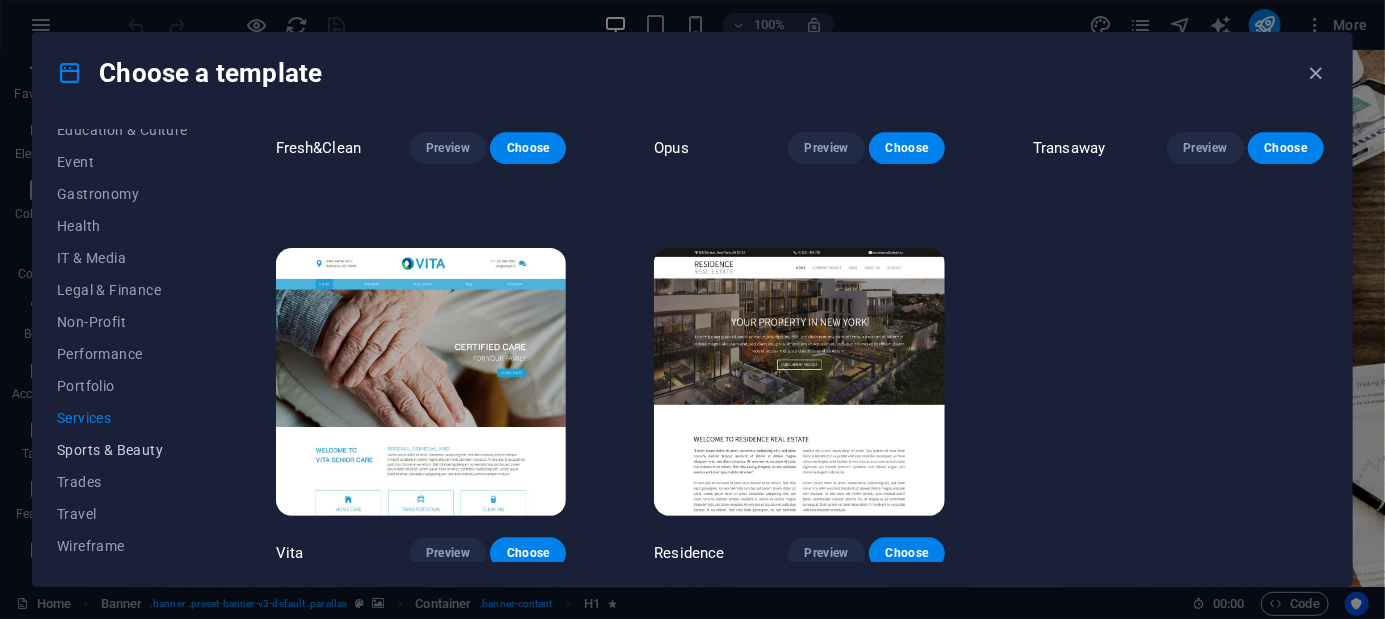 click on "Sports & Beauty" at bounding box center (122, 450) 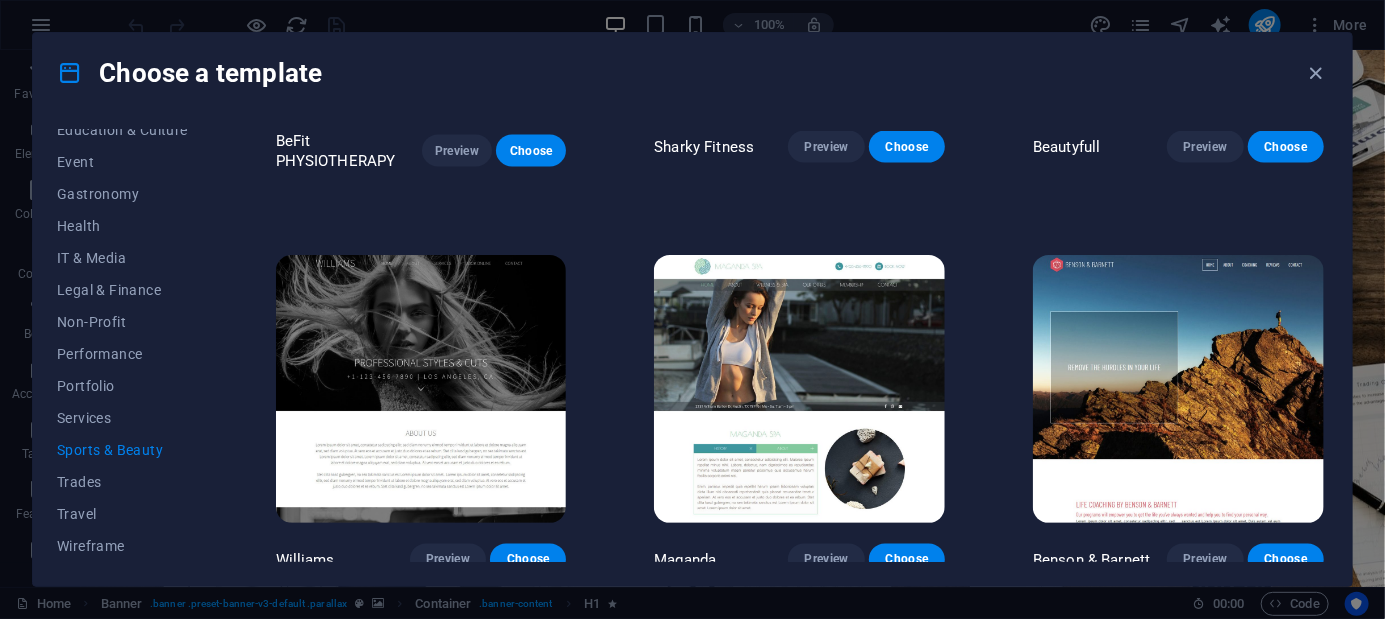 scroll, scrollTop: 1509, scrollLeft: 0, axis: vertical 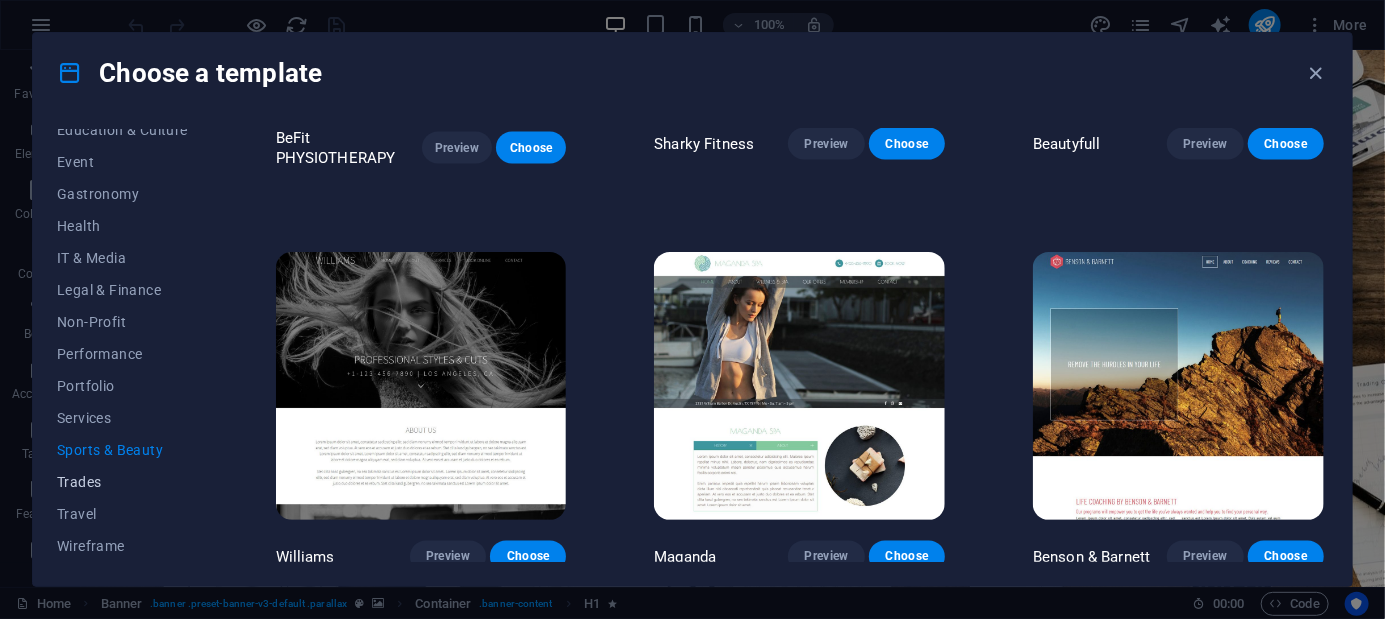 click on "Trades" at bounding box center (122, 482) 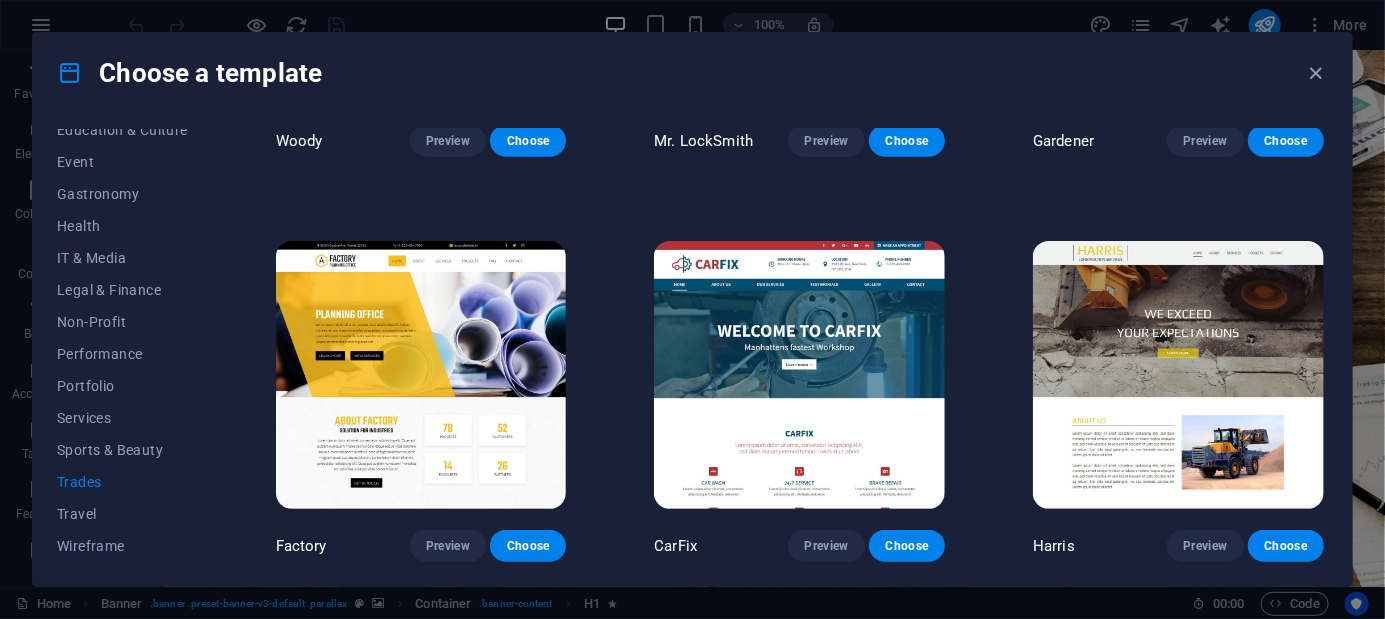 scroll, scrollTop: 0, scrollLeft: 0, axis: both 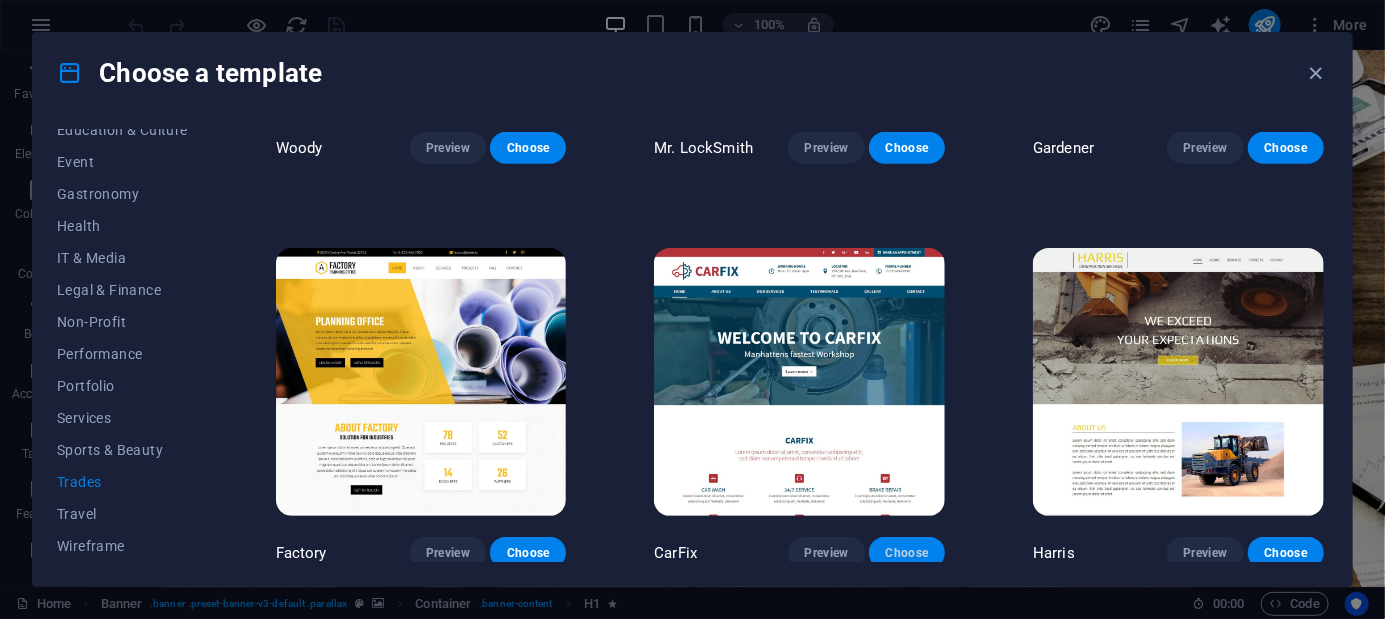 click on "Choose" at bounding box center (907, 553) 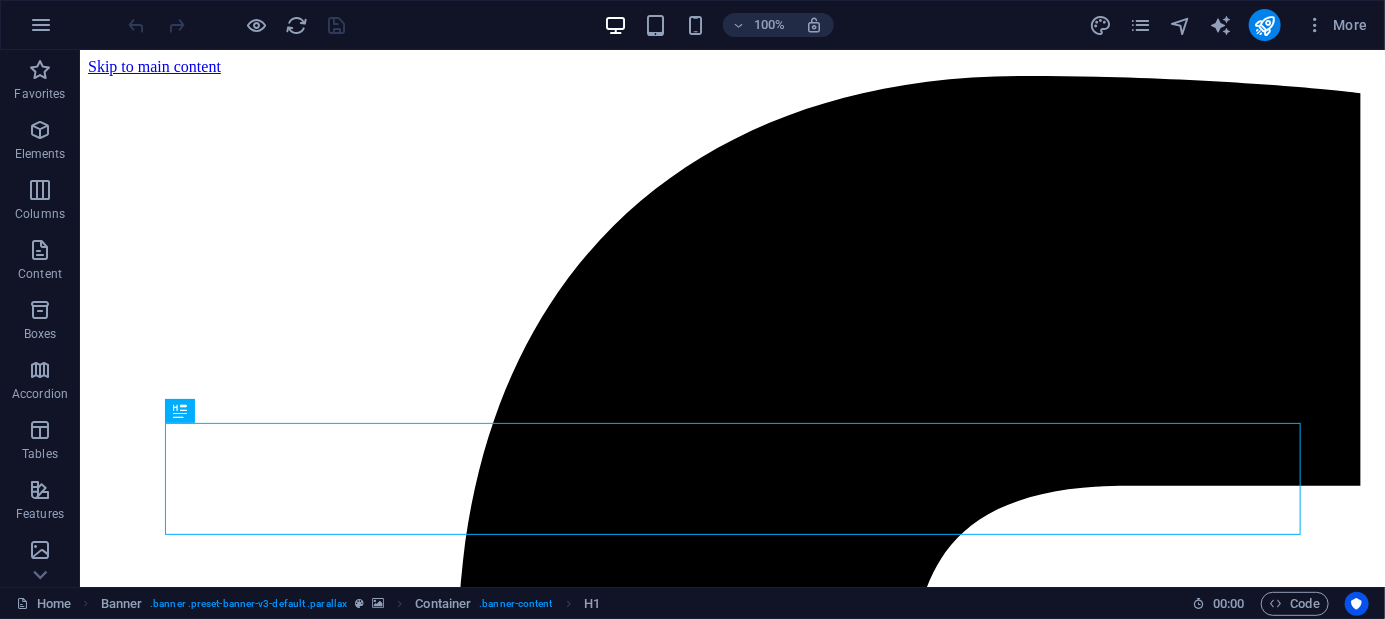 scroll, scrollTop: 0, scrollLeft: 0, axis: both 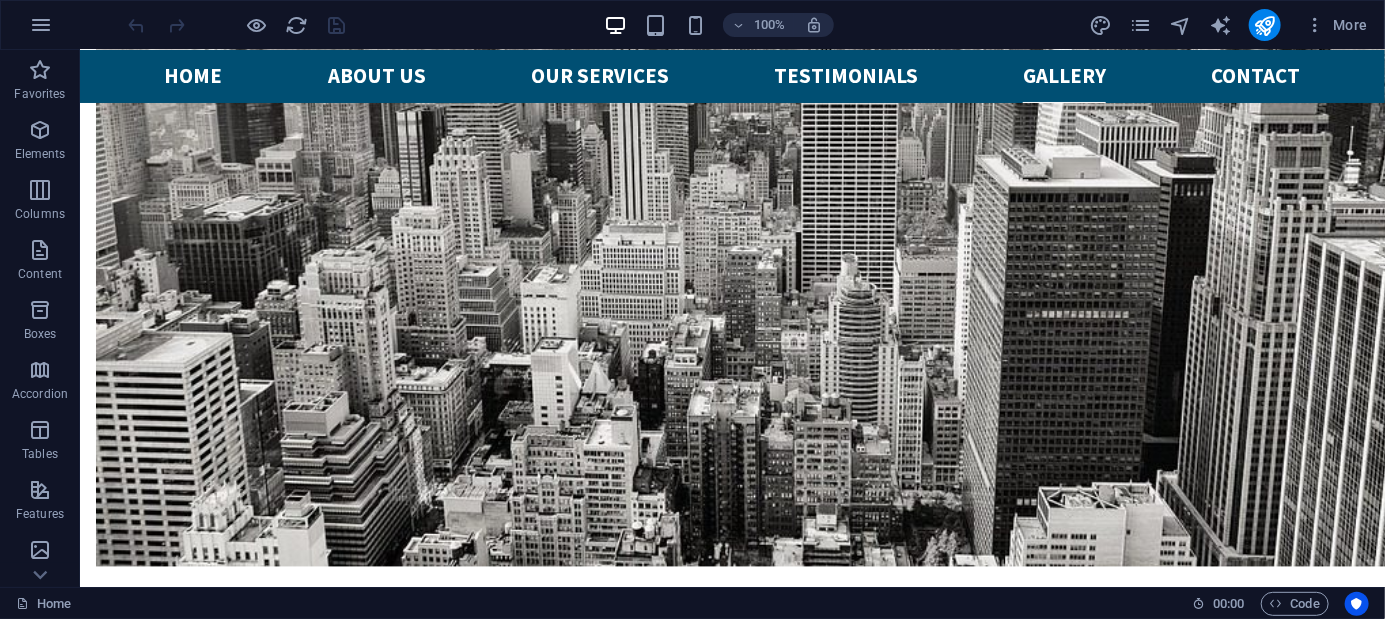 click on "Home About us Our services Testimonials Gallery Contact" at bounding box center [732, 75] 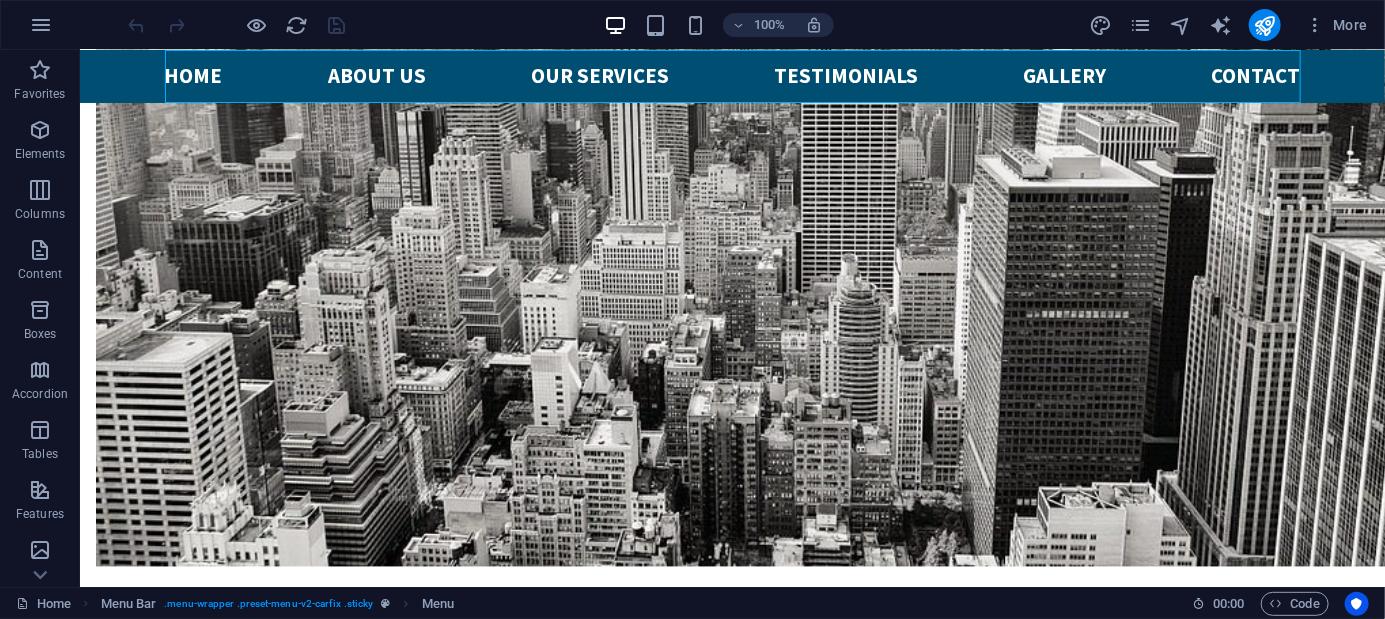 click on "Home About us Our services Testimonials Gallery Contact" at bounding box center (732, 75) 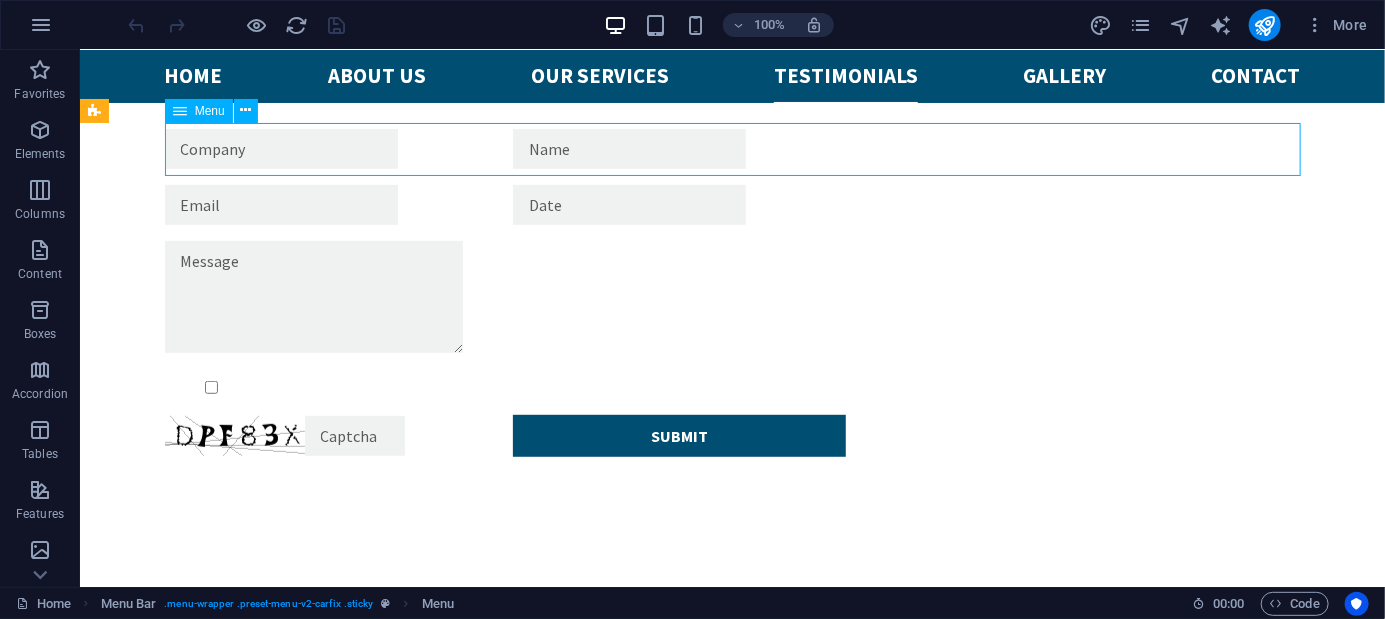 scroll, scrollTop: 3694, scrollLeft: 0, axis: vertical 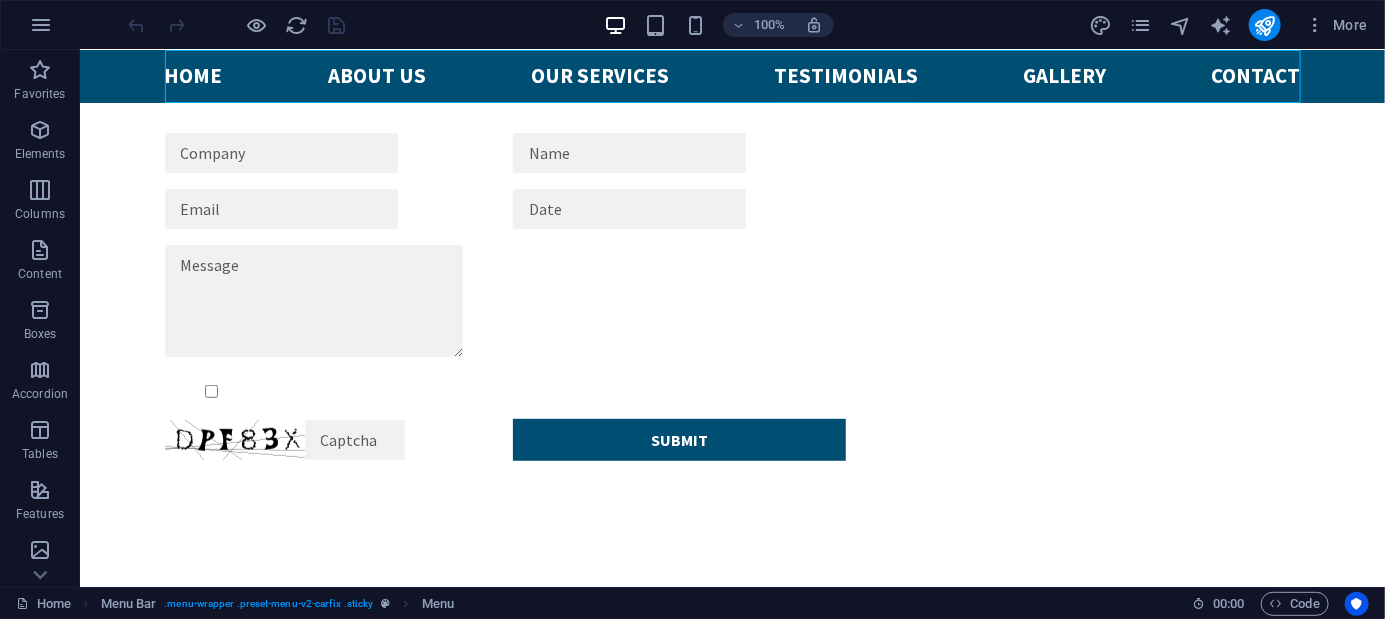 click on "Ben Park" at bounding box center [294, 5542] 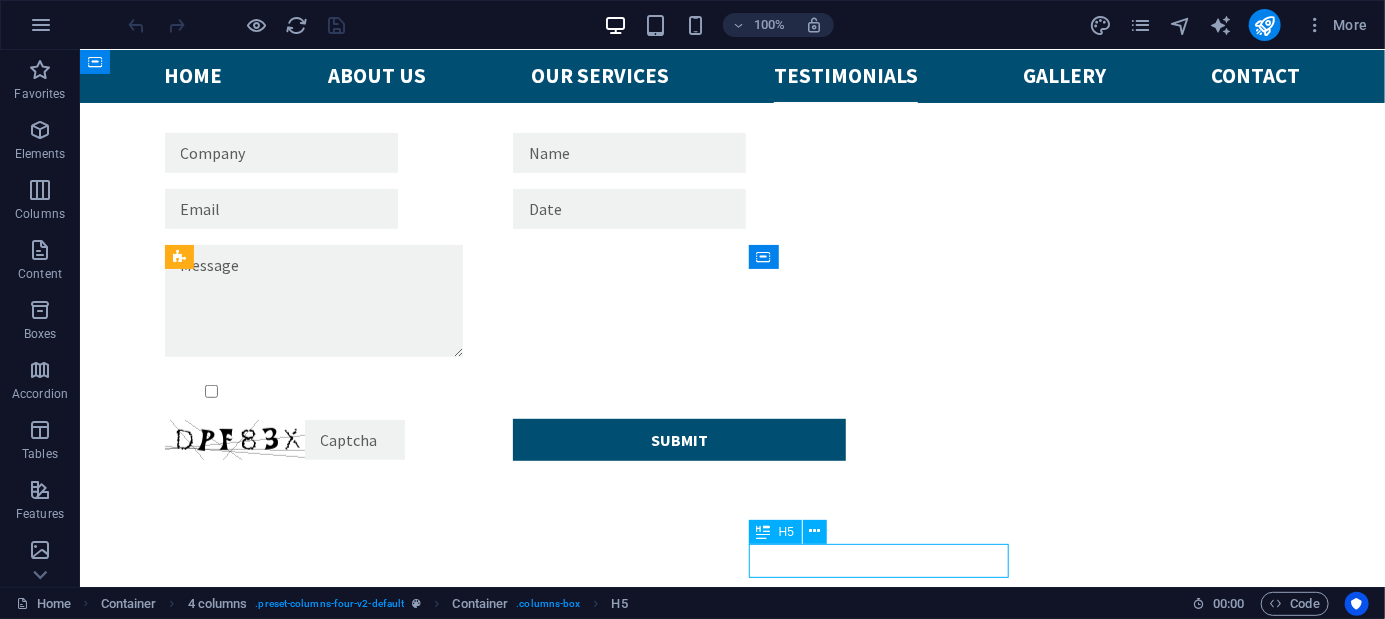 click on "Lorem ipsum dolor sit amet, consetetur sadipscing elitr, sed diam nonumy eirmod tempor invidunt ut labore et dolore magna aliquyam erat, sed diam voluptua. At vero eos et accusam et justo duo" at bounding box center (294, 5442) 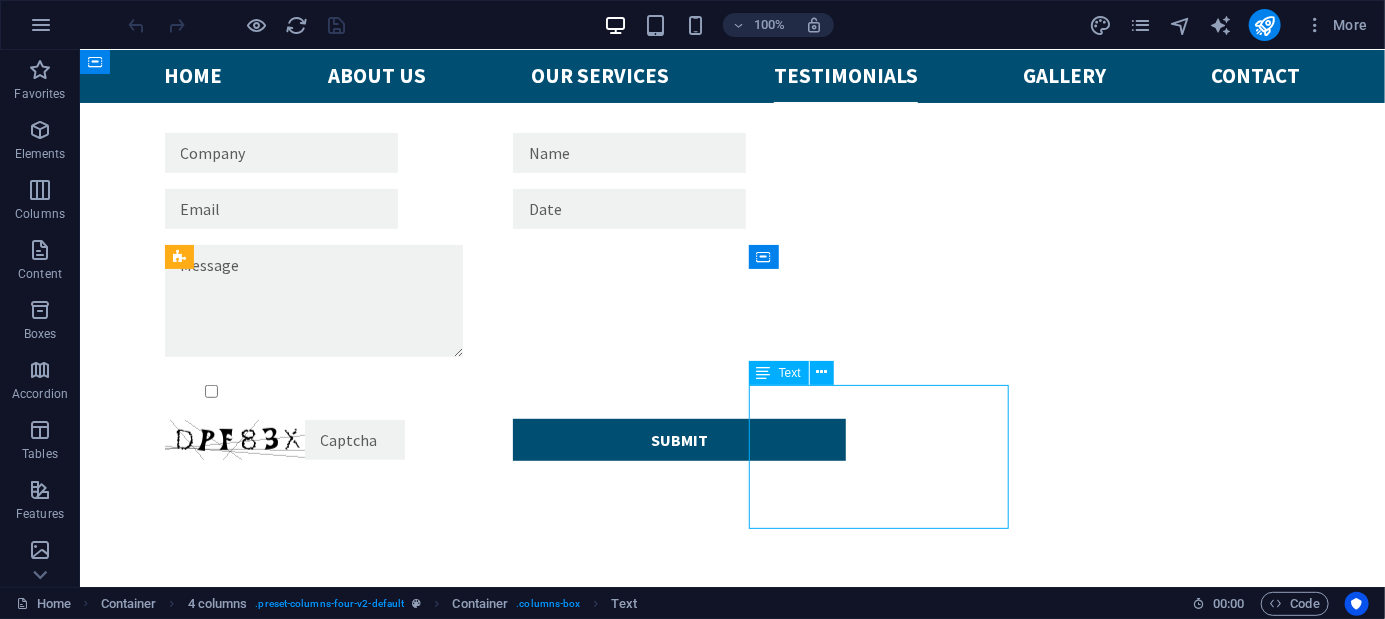 click at bounding box center [294, 5305] 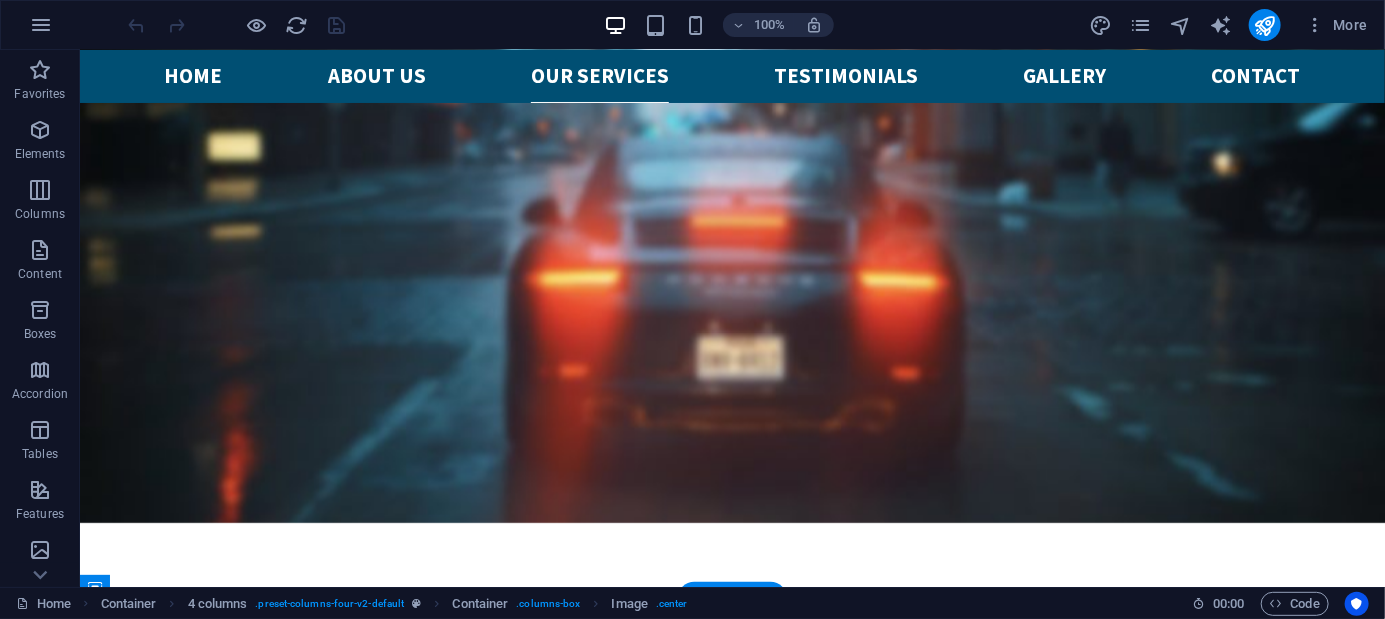 scroll, scrollTop: 3105, scrollLeft: 0, axis: vertical 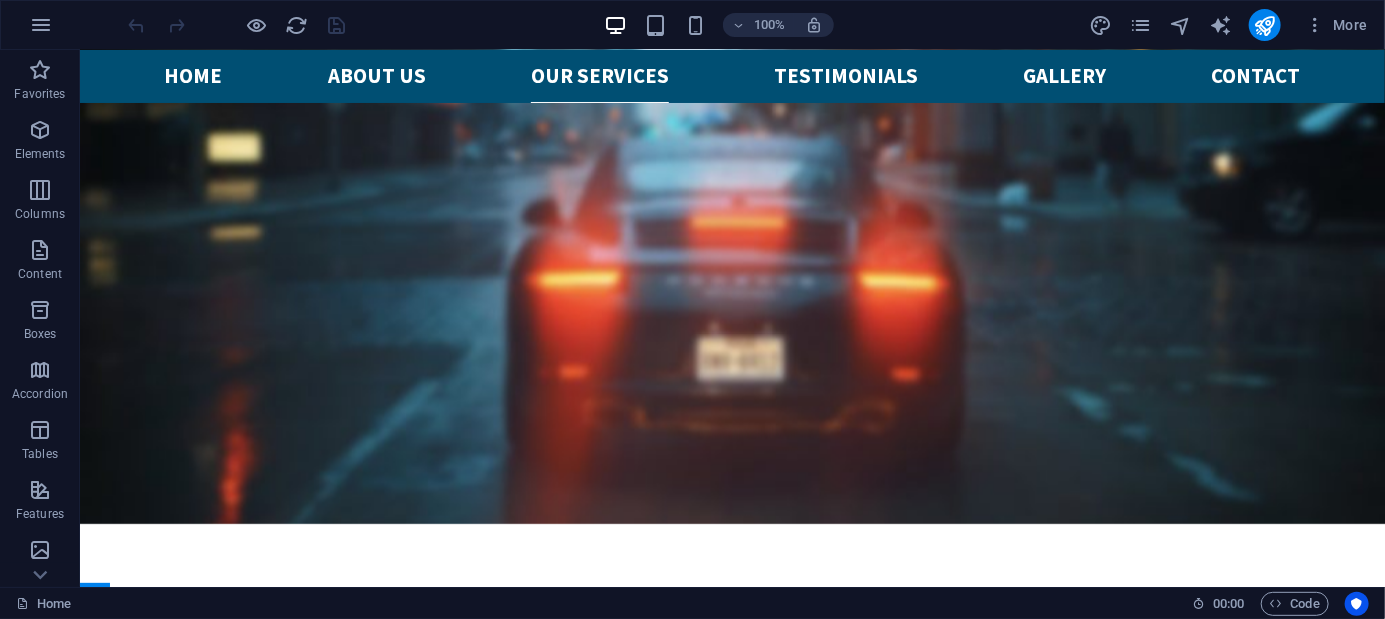 click at bounding box center [348, 4252] 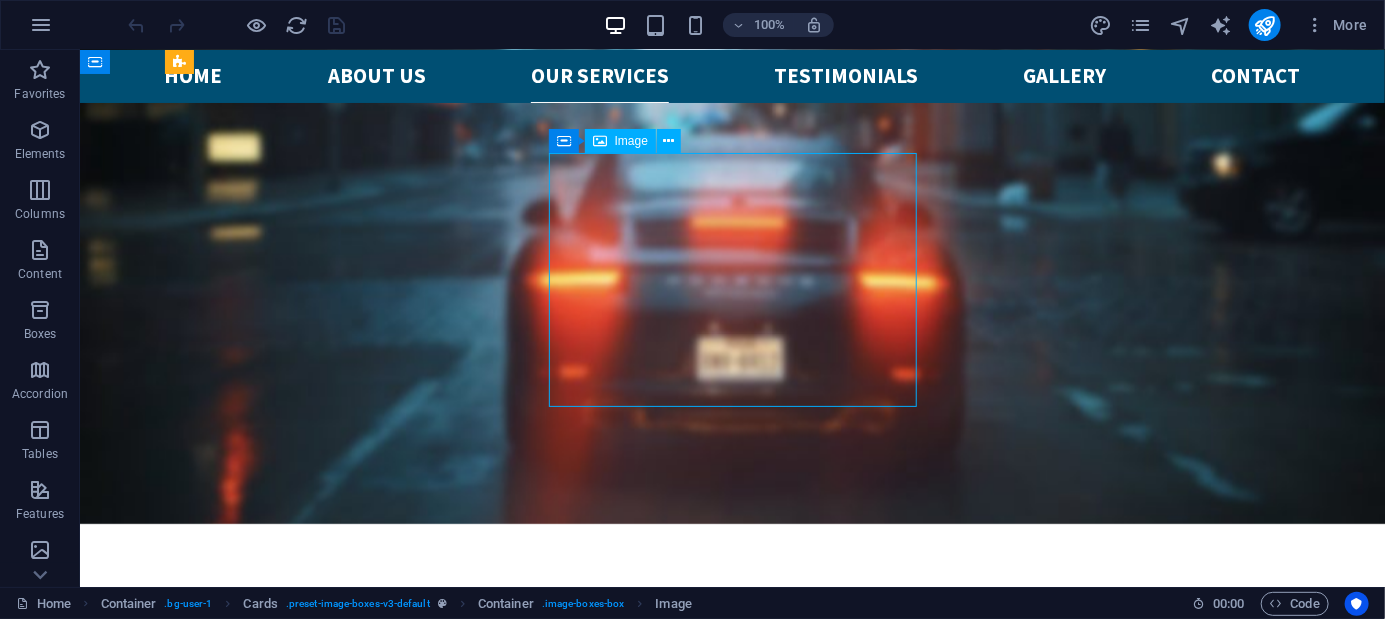 click on "Lorem ipsum dolor sit amet, consectetur adipisicing elit. Veritatis, dolorem!" at bounding box center (348, 4466) 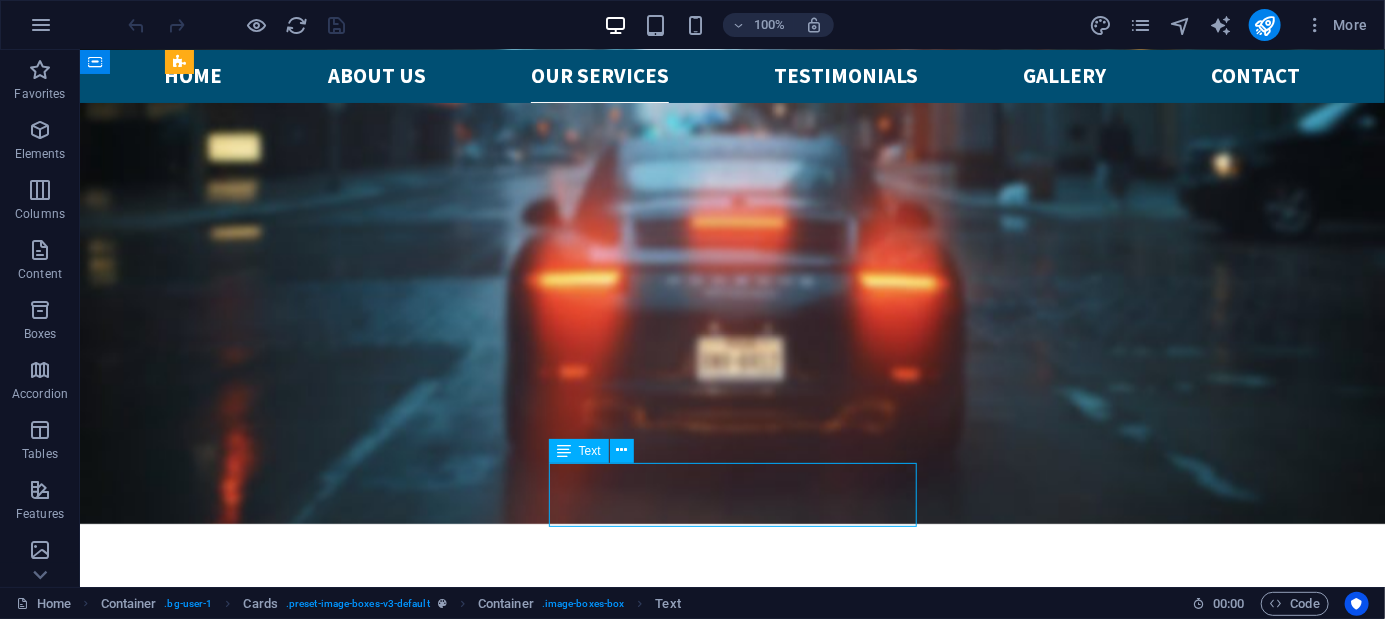 click on "CAR WASH" at bounding box center [348, 4402] 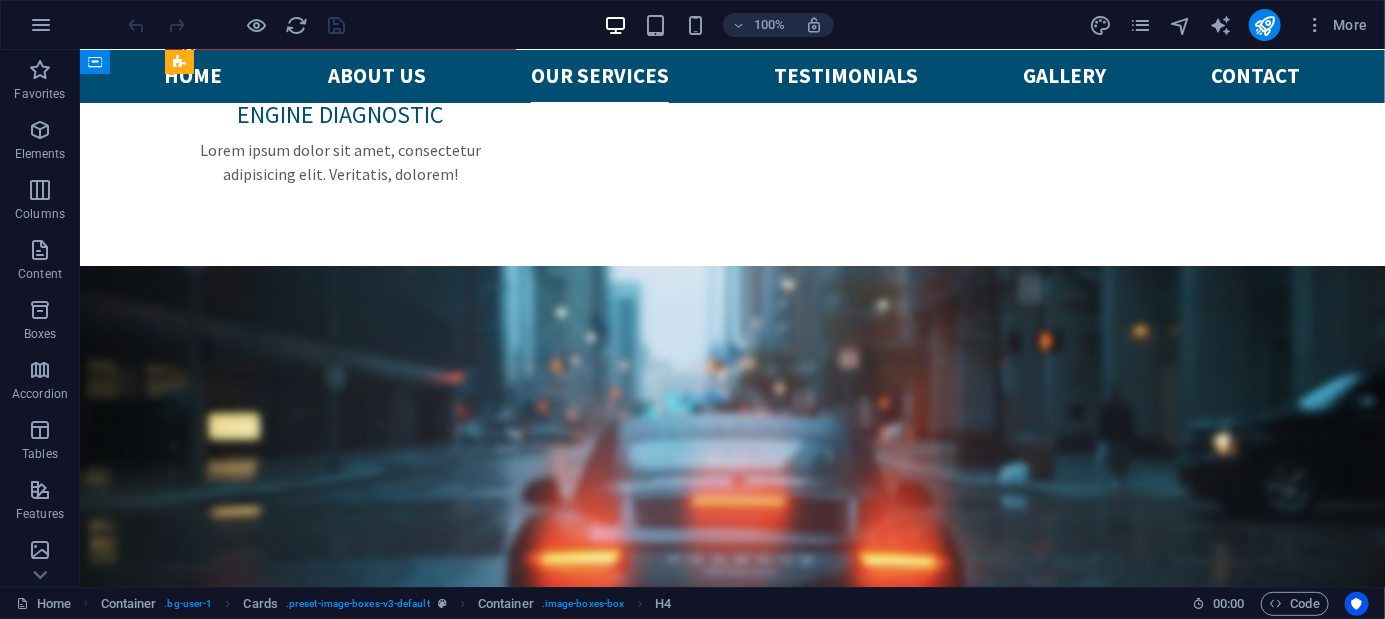 scroll, scrollTop: 2822, scrollLeft: 0, axis: vertical 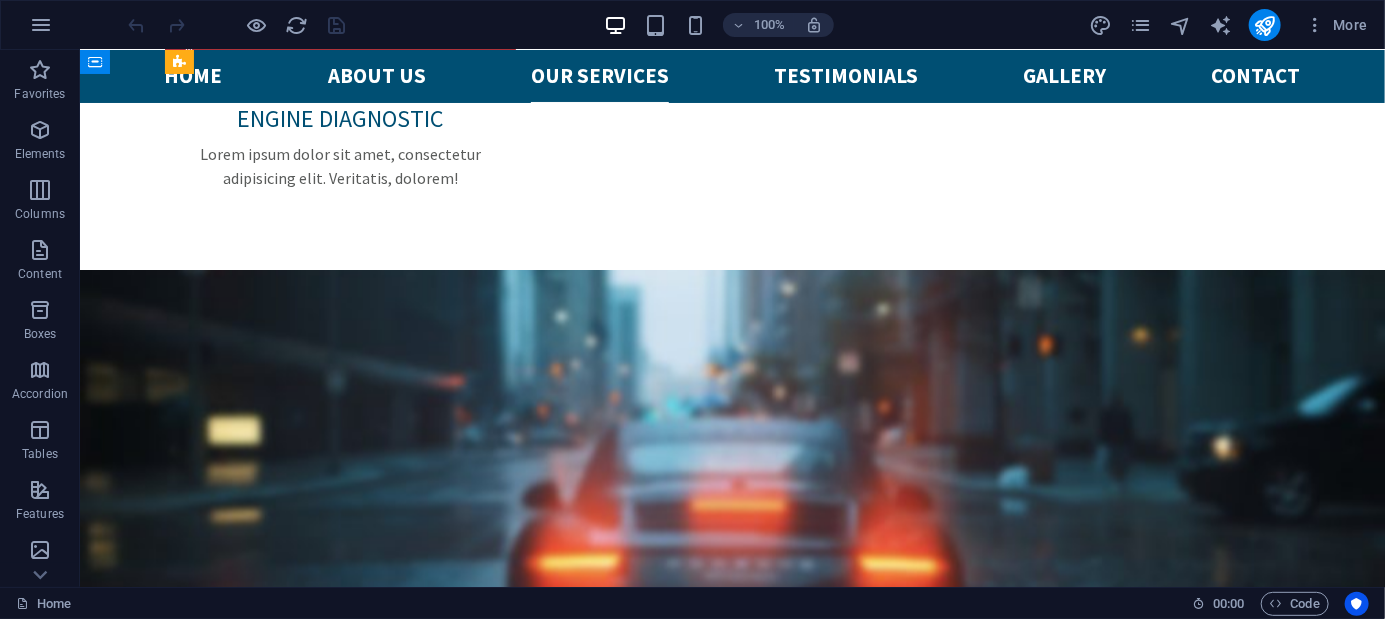 click on "Home About us Our services Testimonials Gallery Contact" at bounding box center [732, 75] 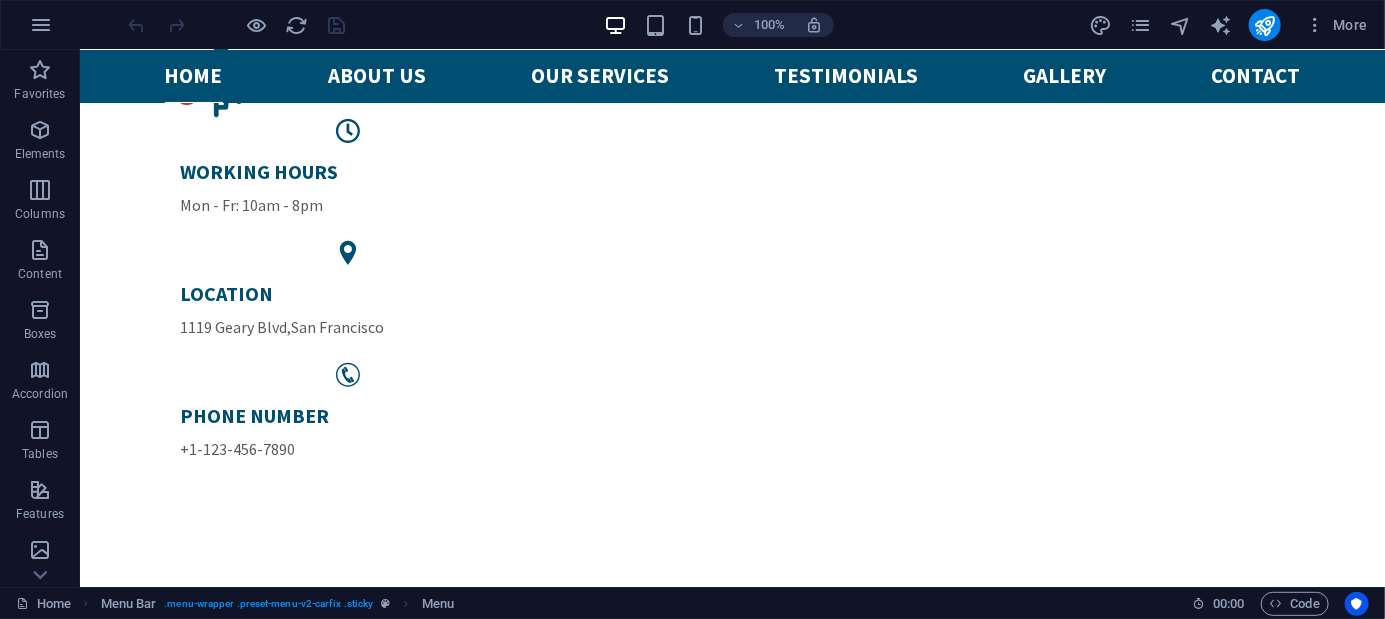 scroll, scrollTop: 0, scrollLeft: 0, axis: both 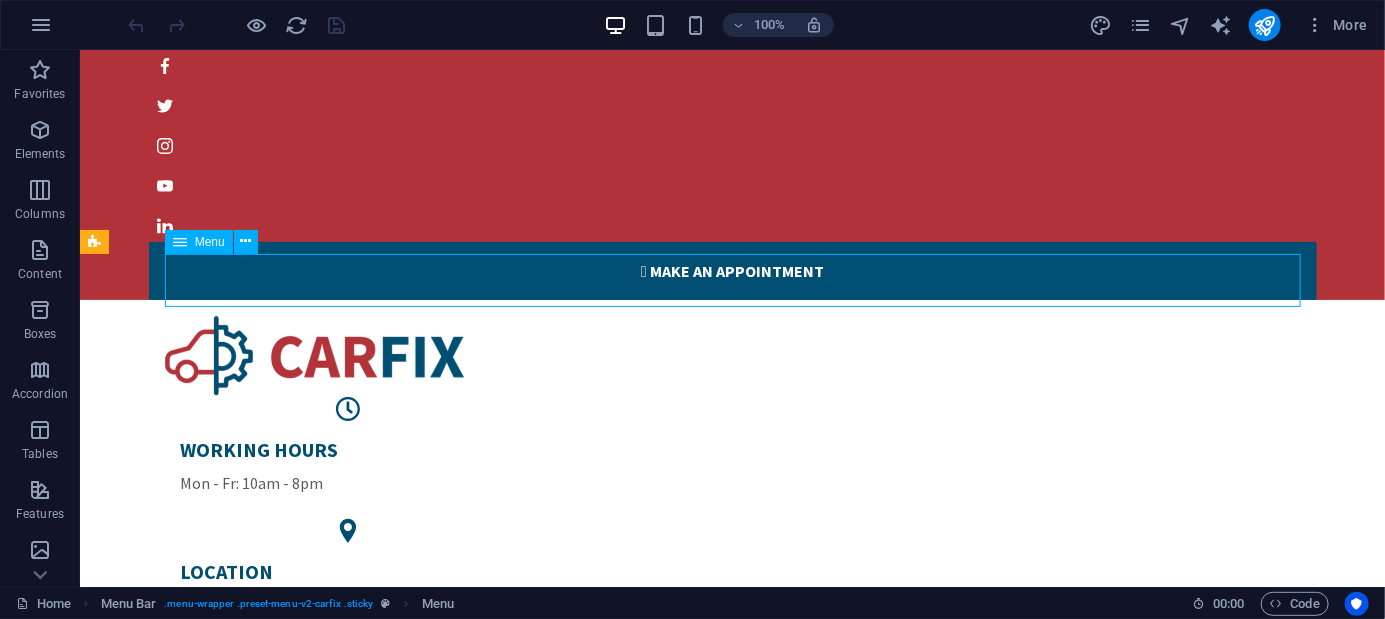 click at bounding box center [732, 355] 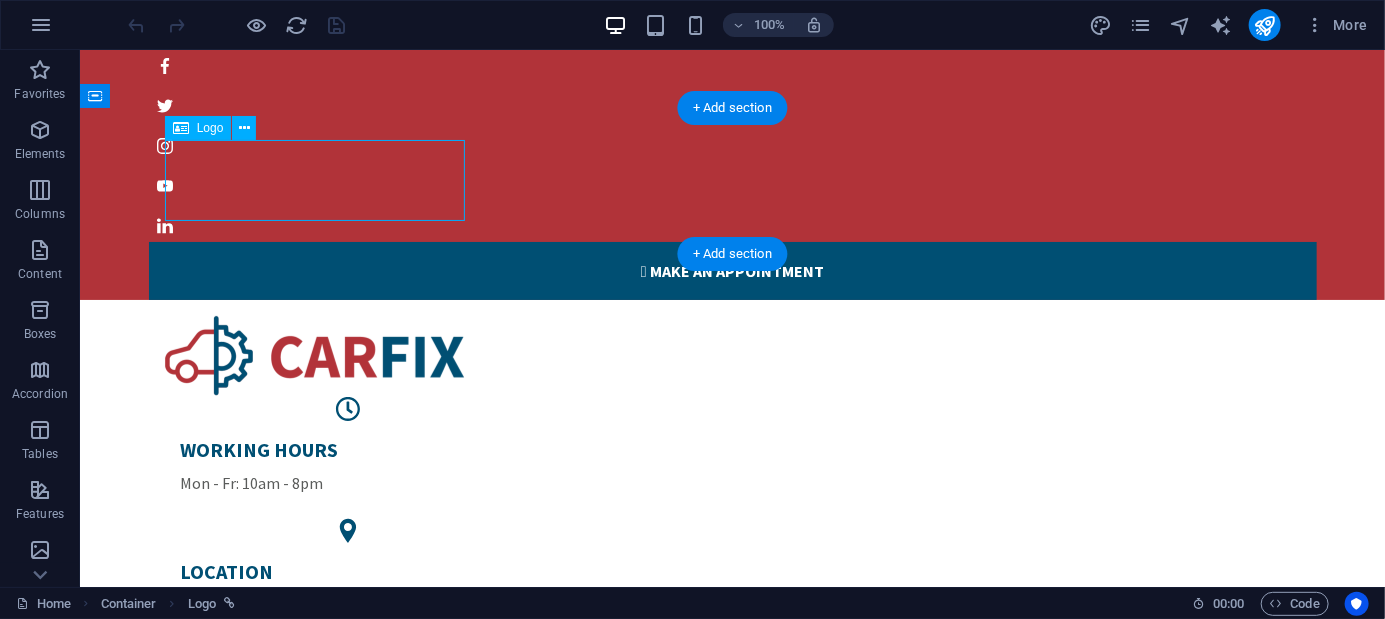 click on "WORKING HOURS Mon - Fr: 10am - 8pm" at bounding box center [348, 465] 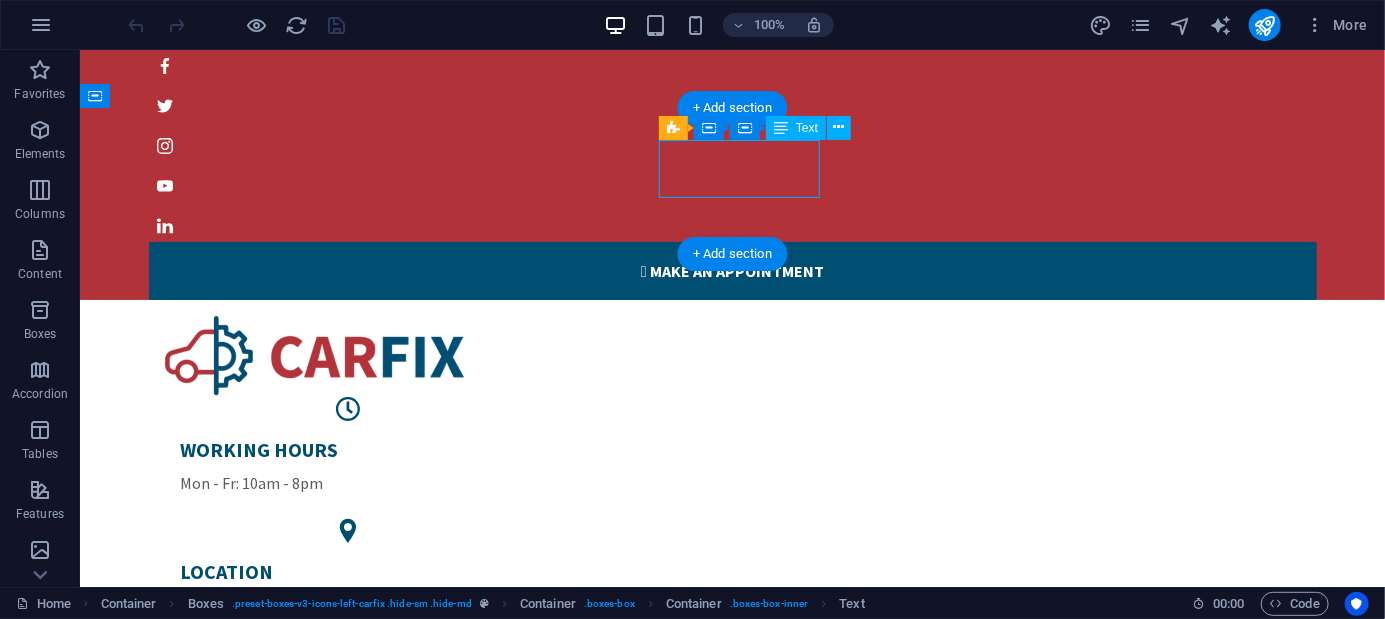 click on "LOCATION [NUMBER] [STREET] ,  [CITY]" at bounding box center (348, 587) 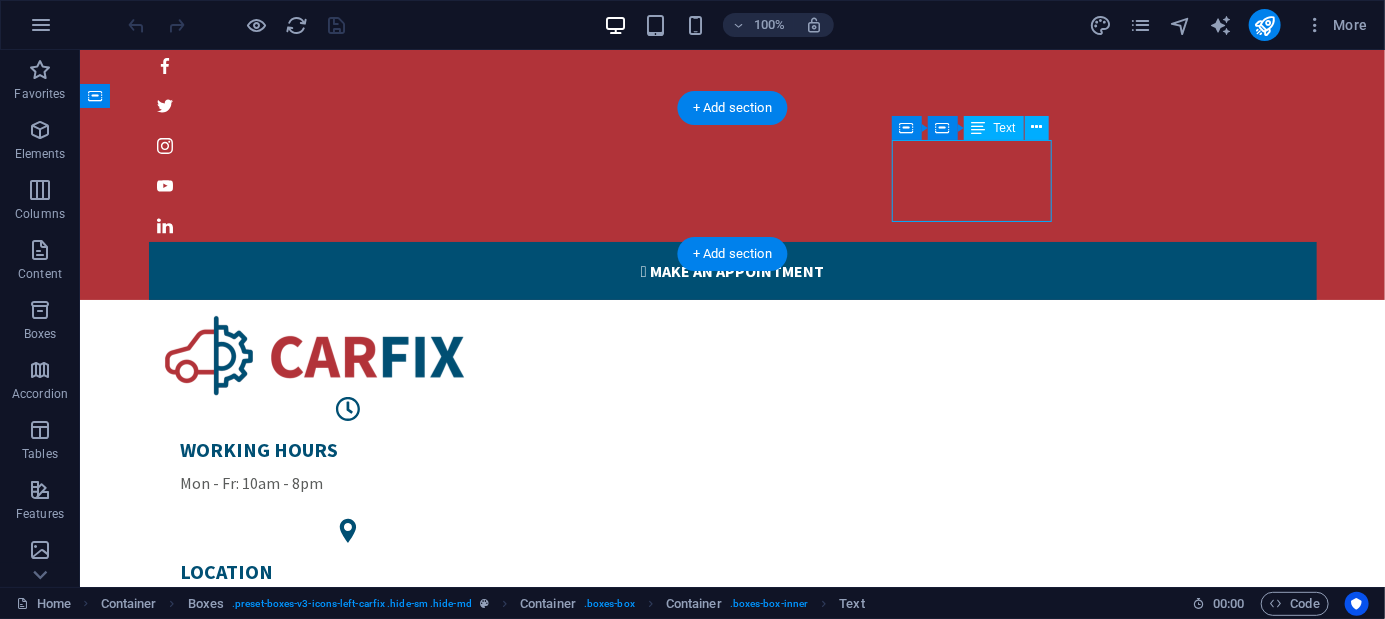 click on "PHONE NUMBER [PHONE]" at bounding box center [348, 709] 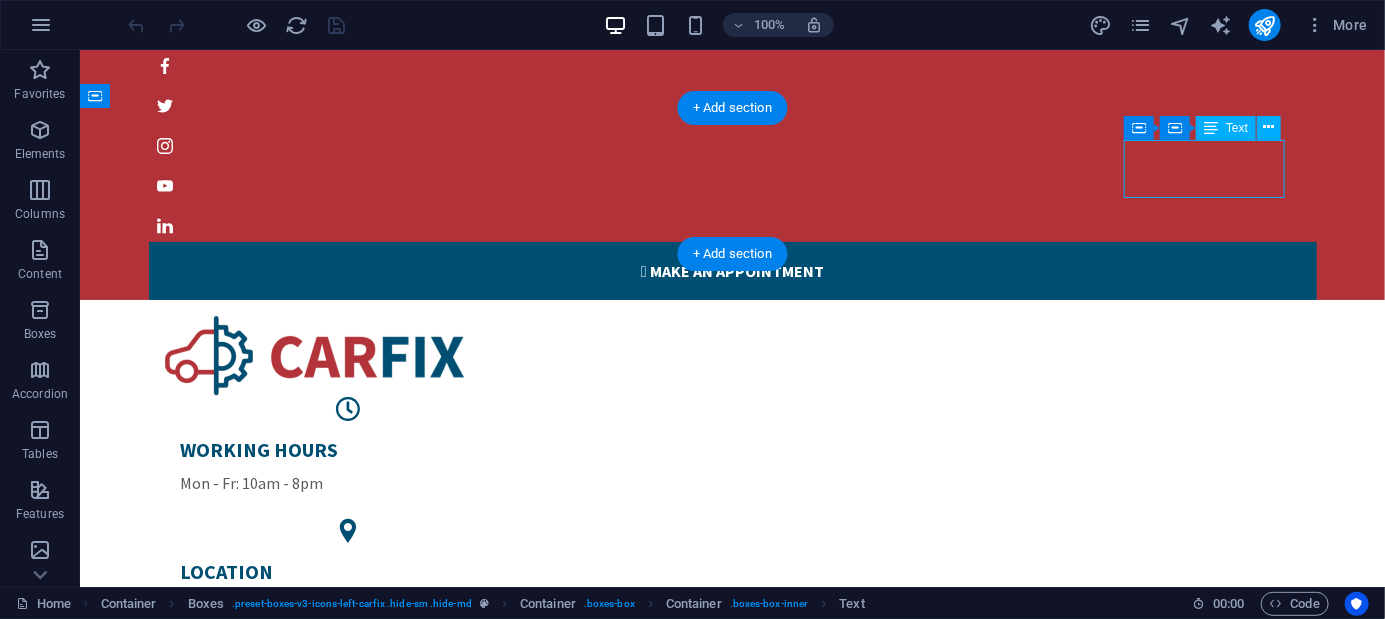 click on "PHONE NUMBER [PHONE]" at bounding box center (348, 709) 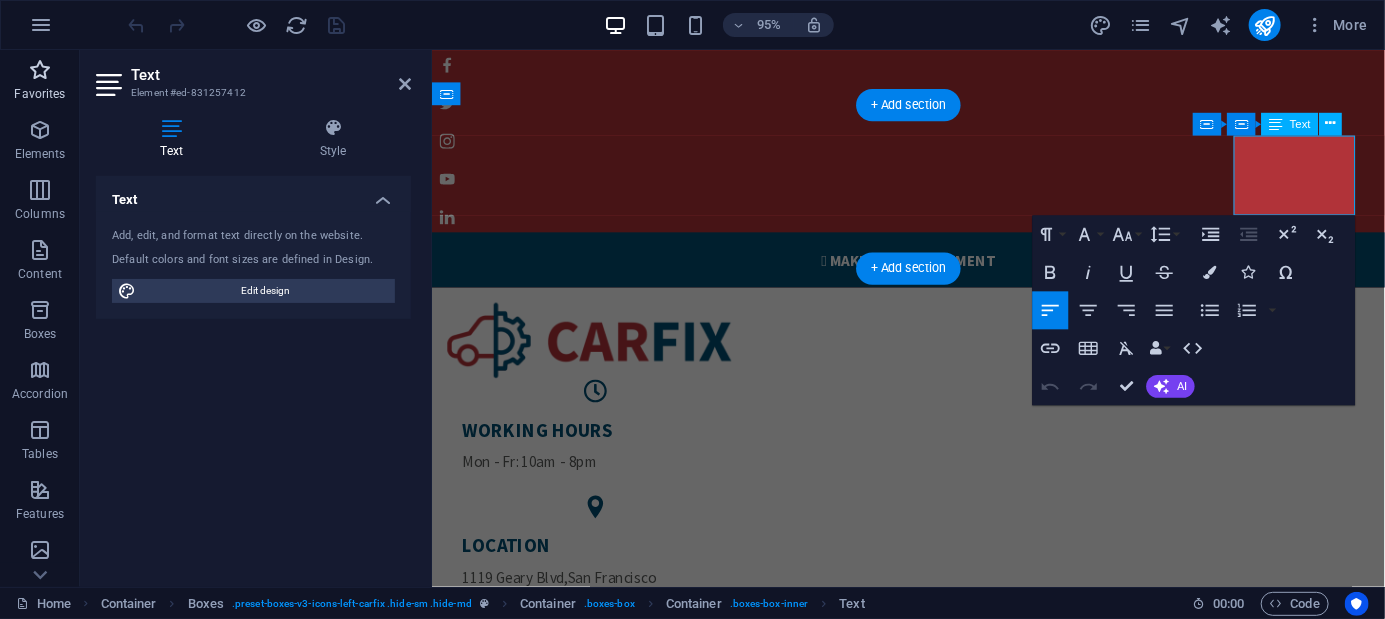 click on "Favorites" at bounding box center [40, 82] 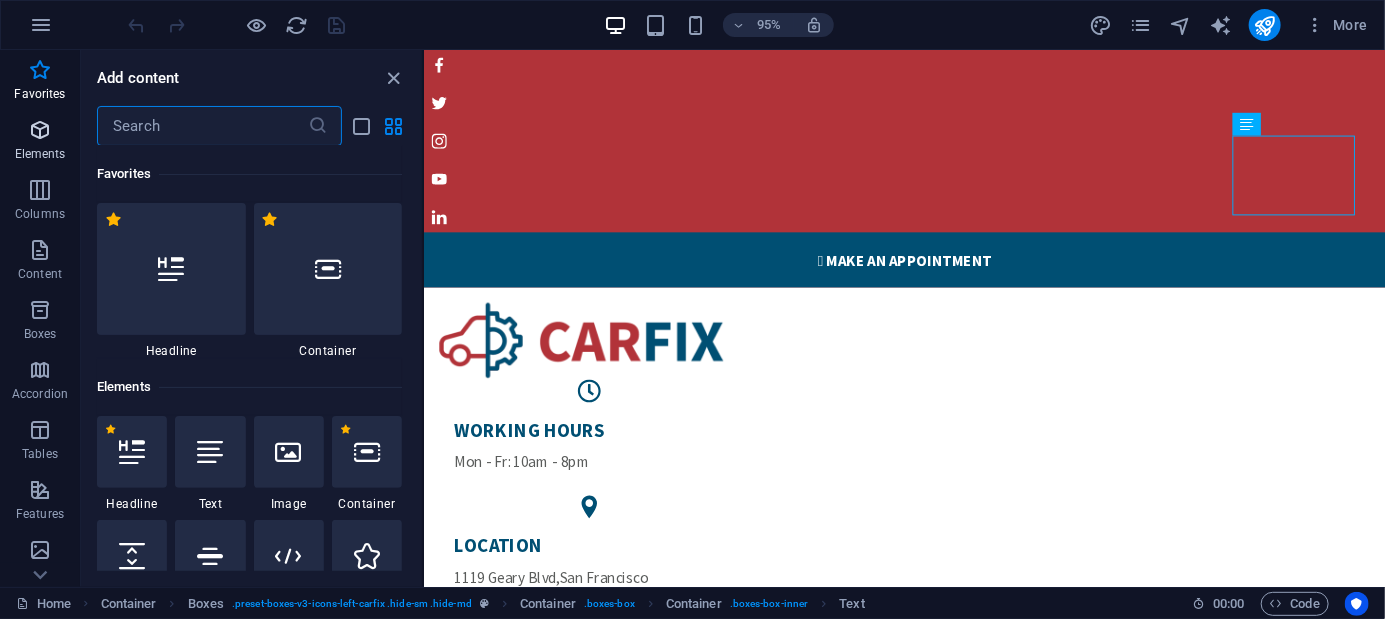 click on "Elements" at bounding box center [40, 154] 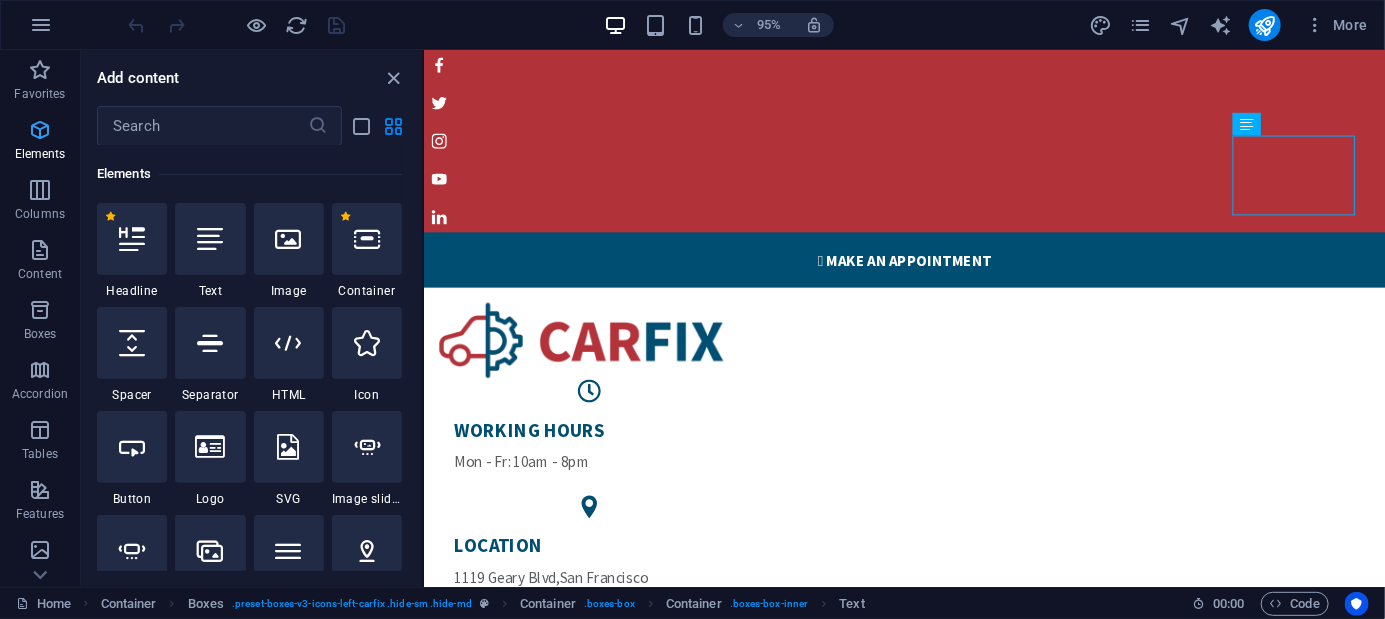 scroll, scrollTop: 215, scrollLeft: 0, axis: vertical 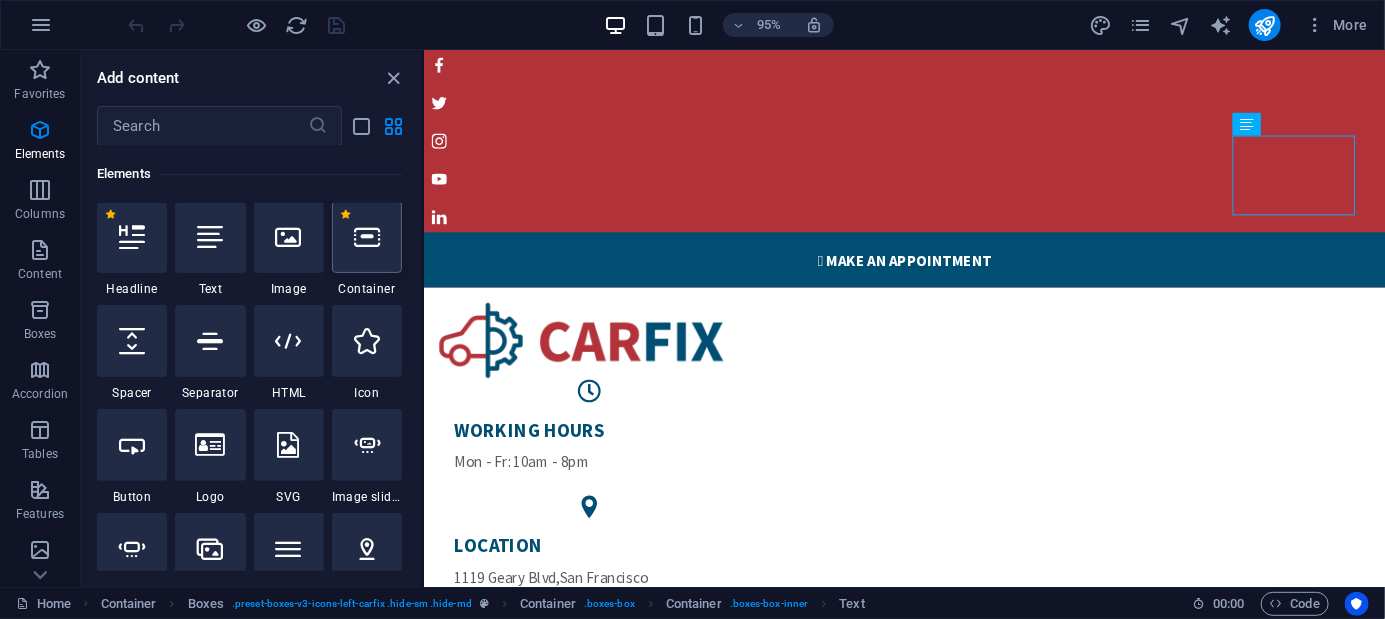 click at bounding box center [367, 237] 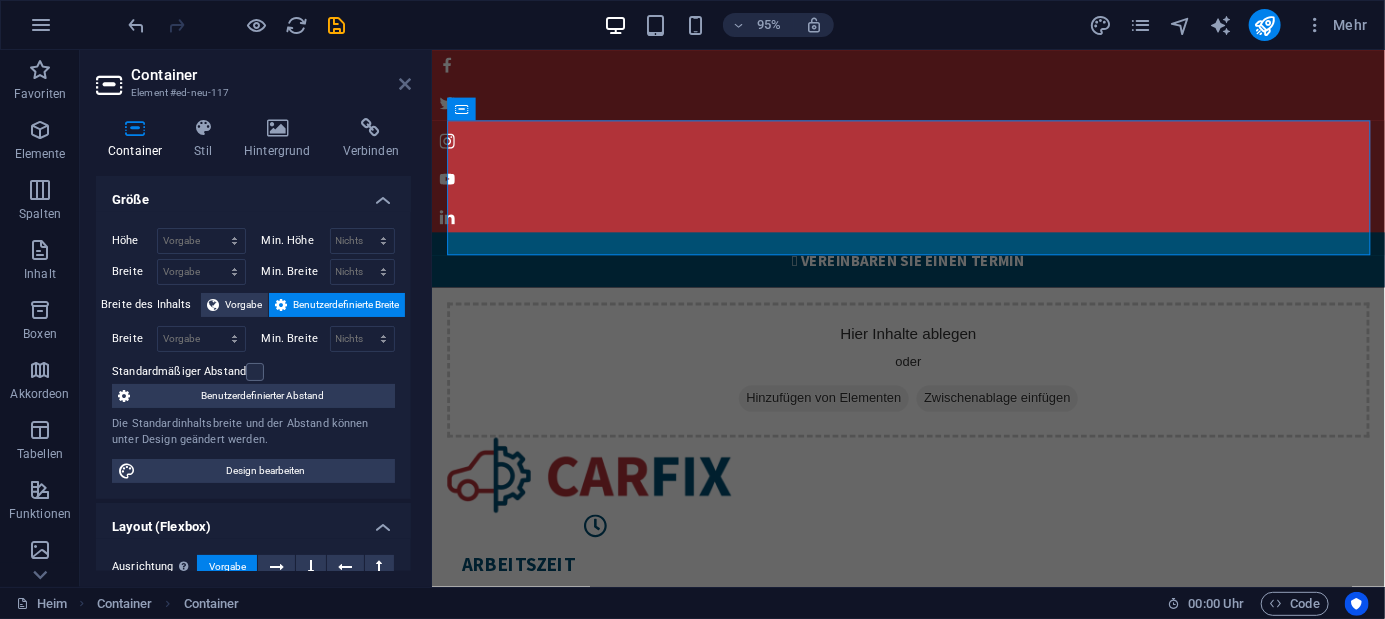 click at bounding box center (405, 84) 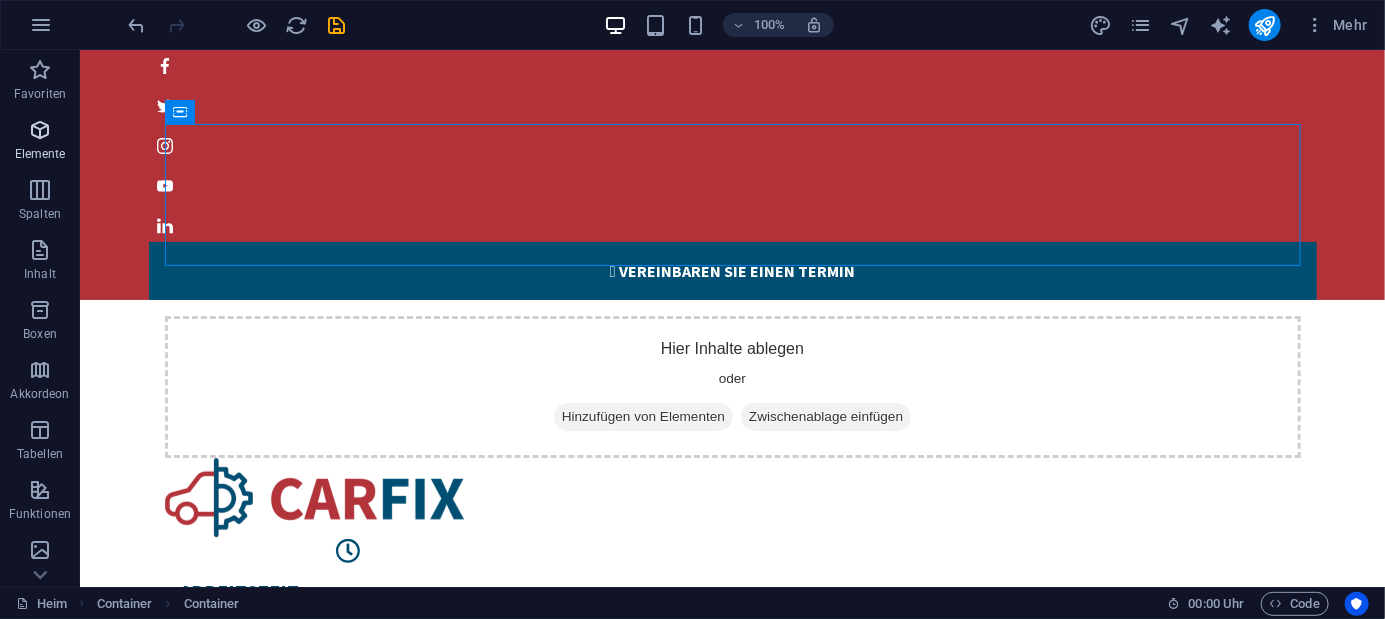 click on "Elemente" at bounding box center (40, 154) 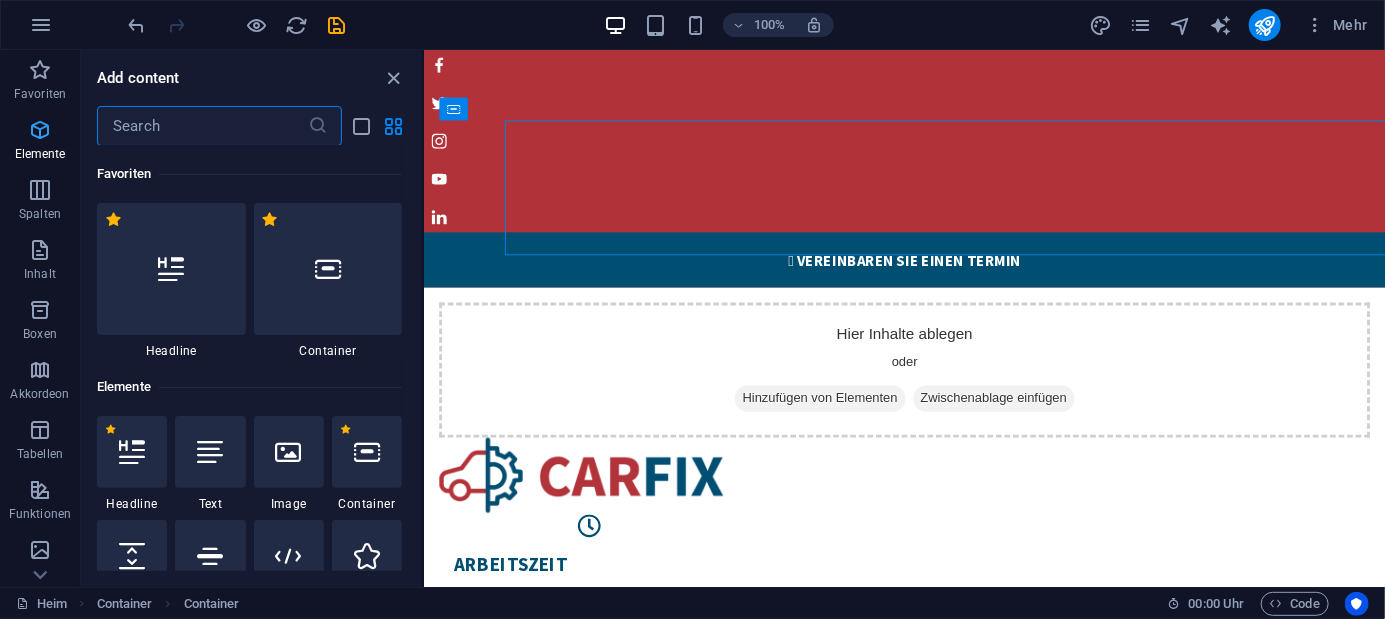 click on "Elemente" at bounding box center (40, 154) 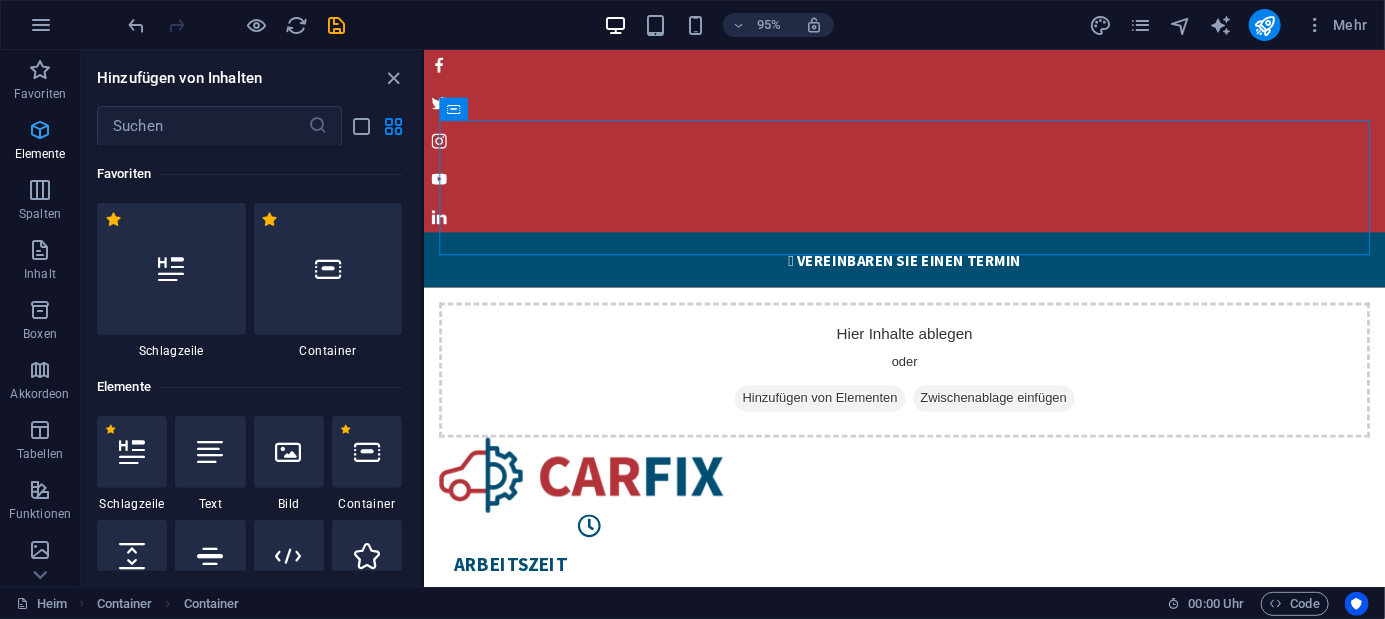 scroll, scrollTop: 8, scrollLeft: 0, axis: vertical 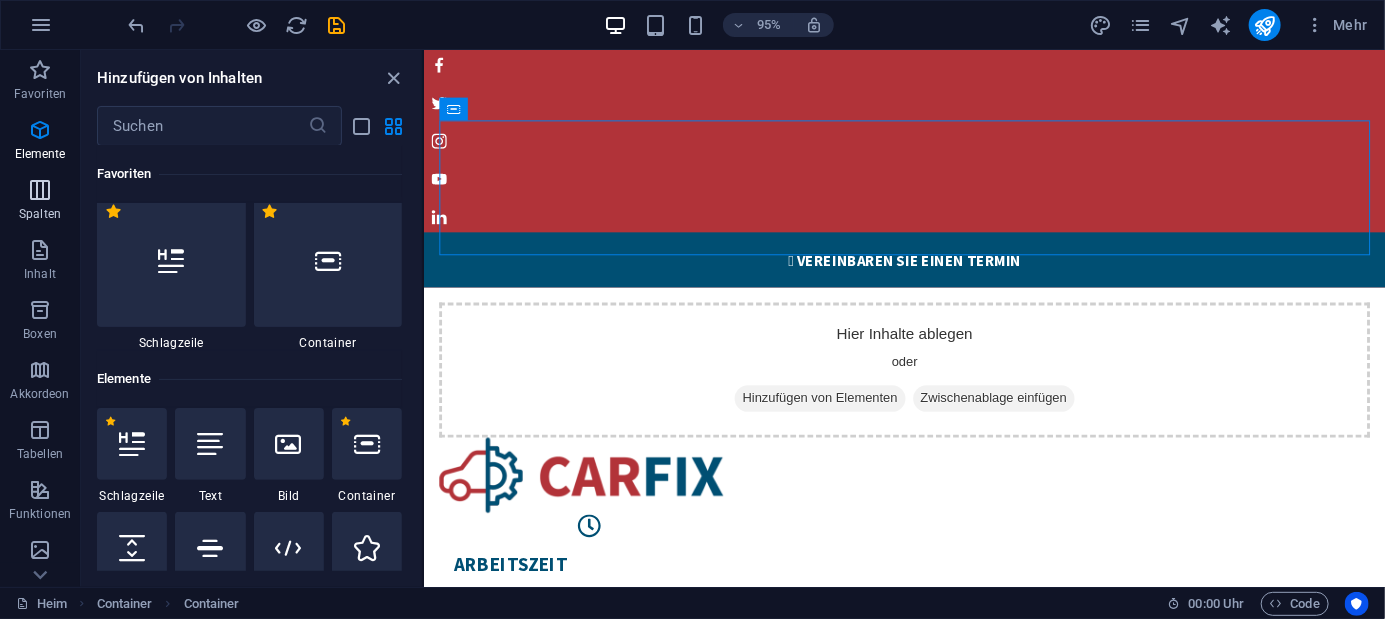 click on "Spalten" at bounding box center [40, 214] 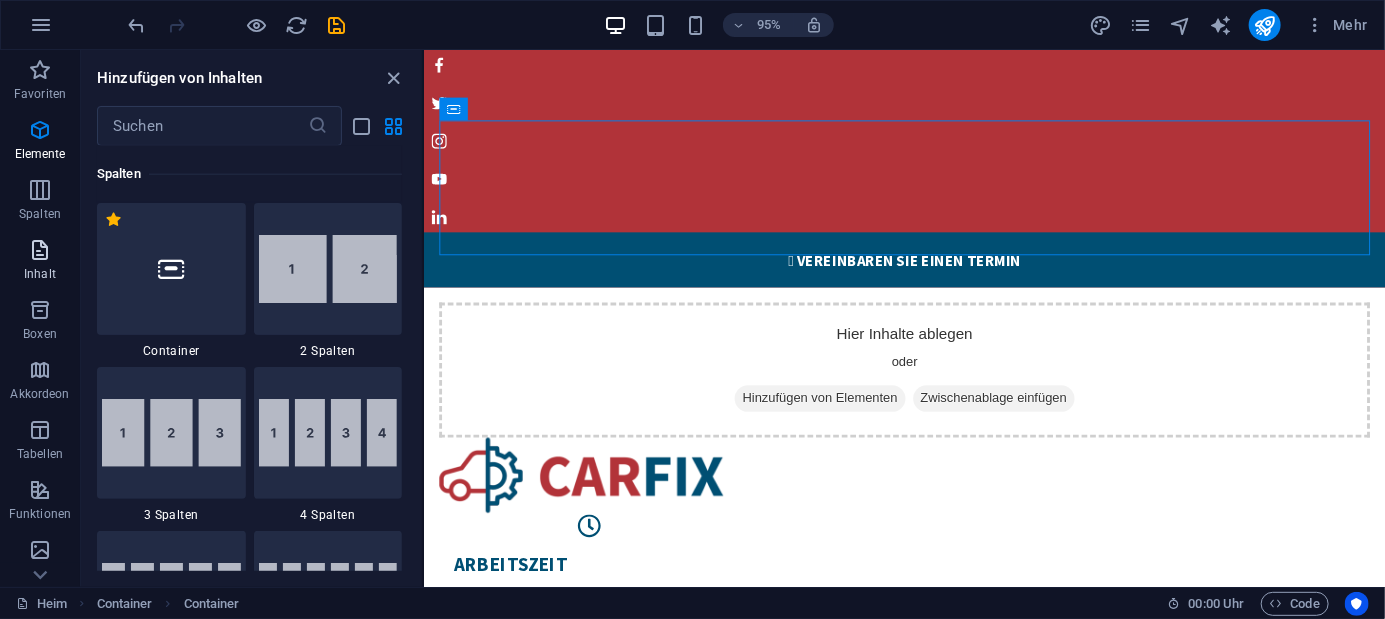 click at bounding box center (40, 250) 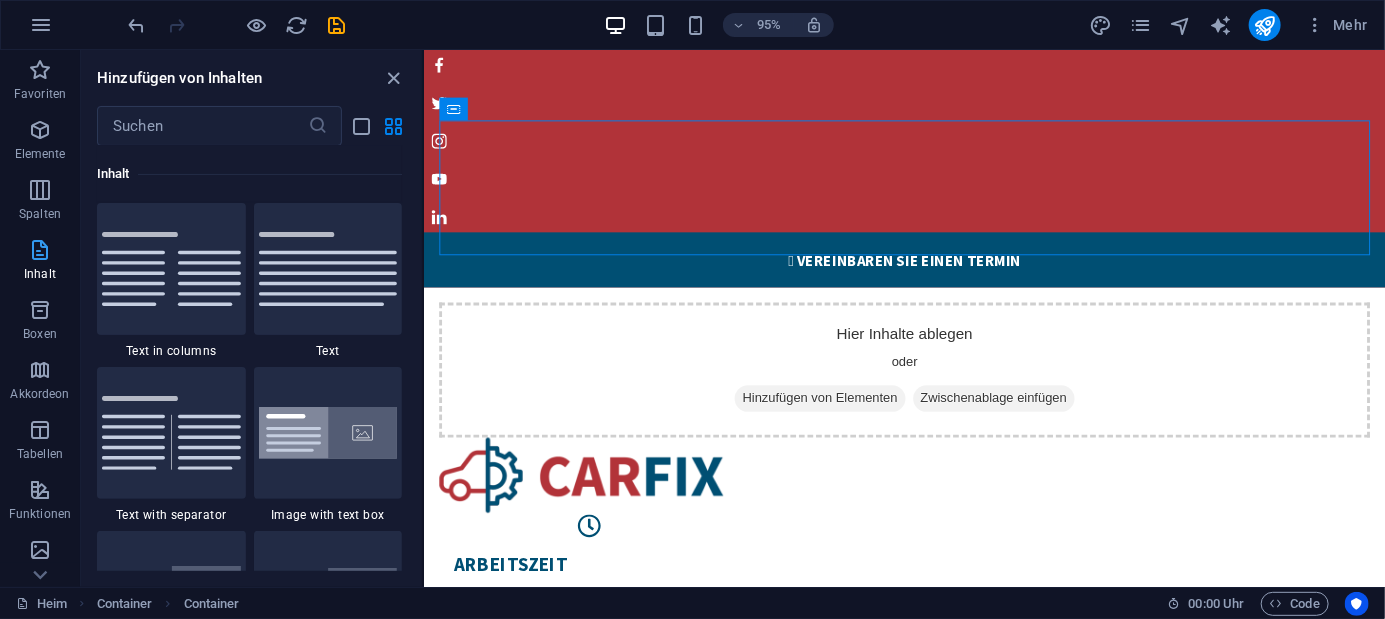 scroll, scrollTop: 3499, scrollLeft: 0, axis: vertical 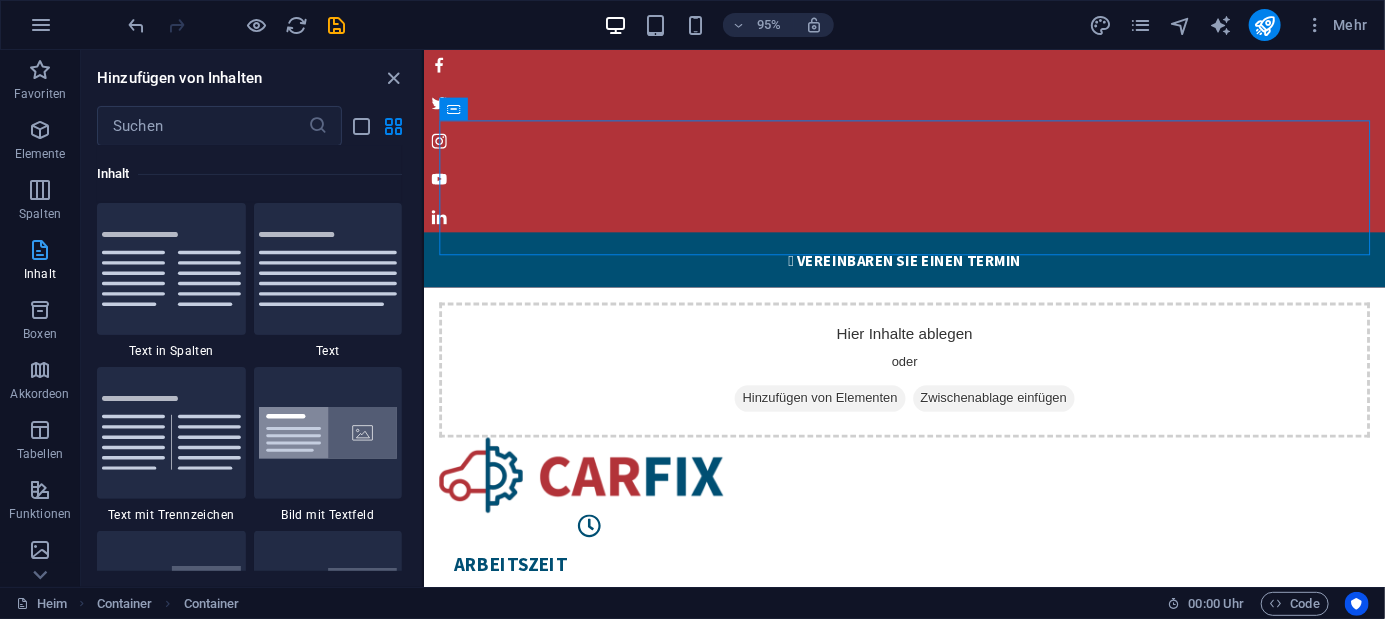 click on "Inhalt" at bounding box center [40, 260] 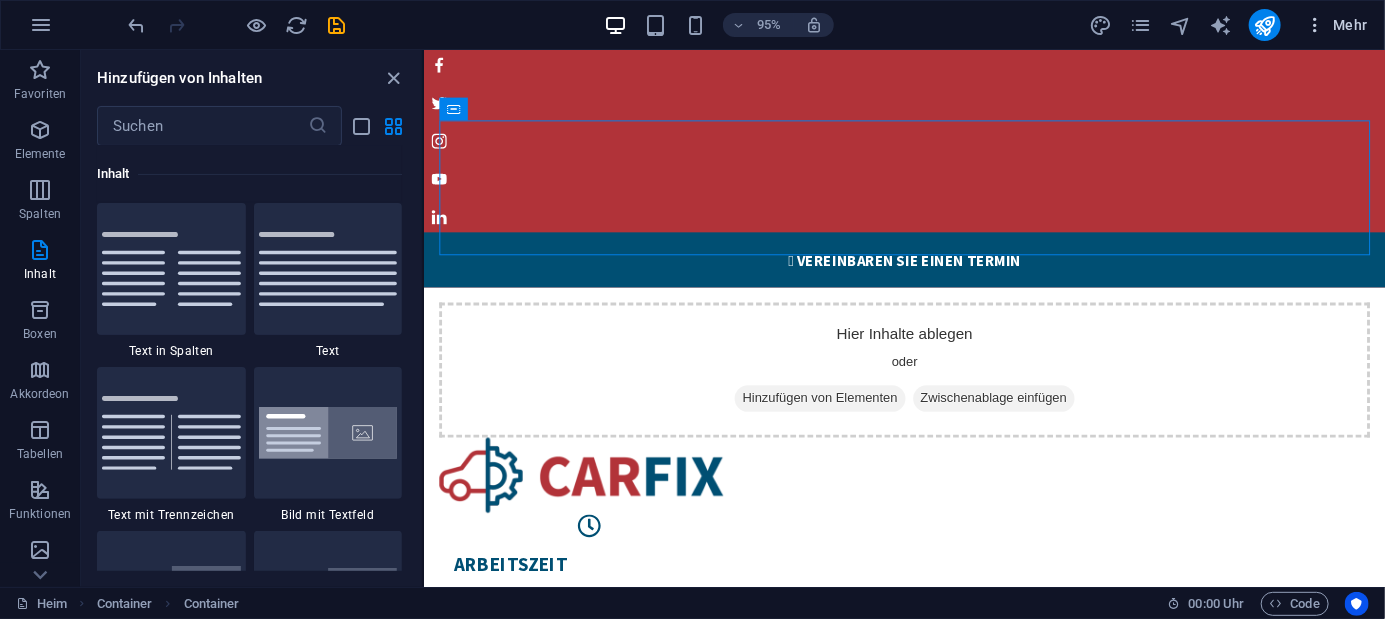click on "Mehr" at bounding box center [1336, 25] 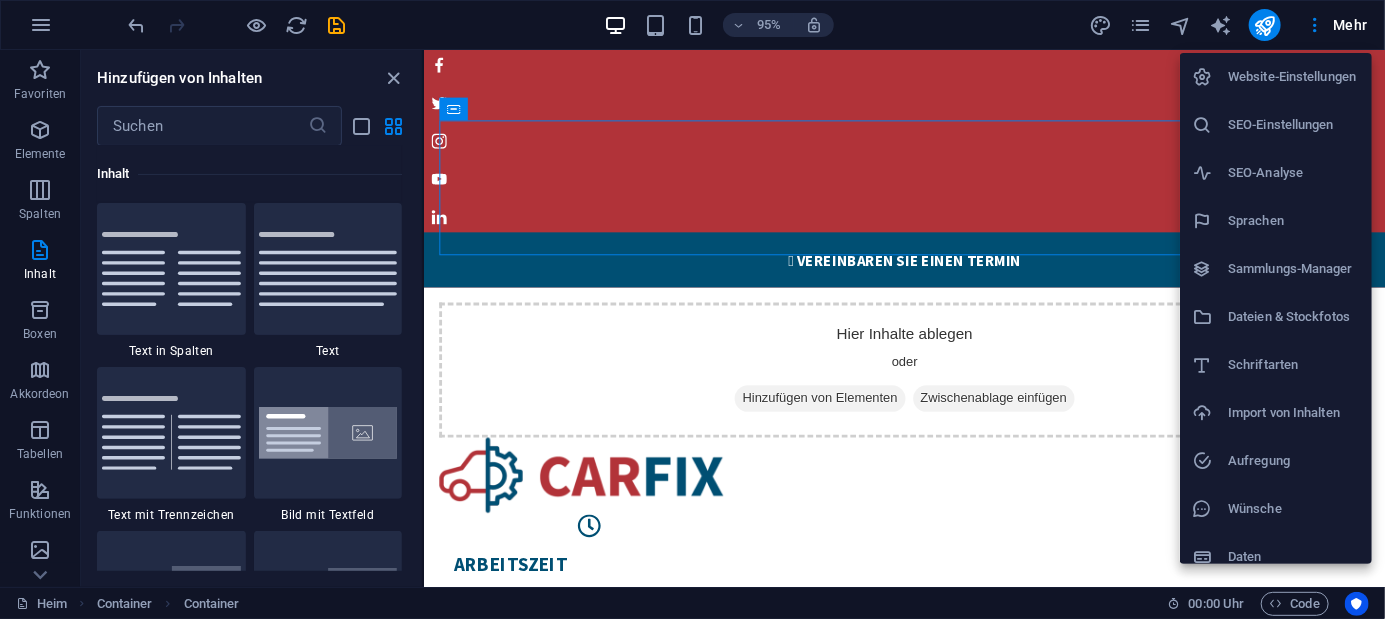 click on "Website-Einstellungen" at bounding box center [1294, 77] 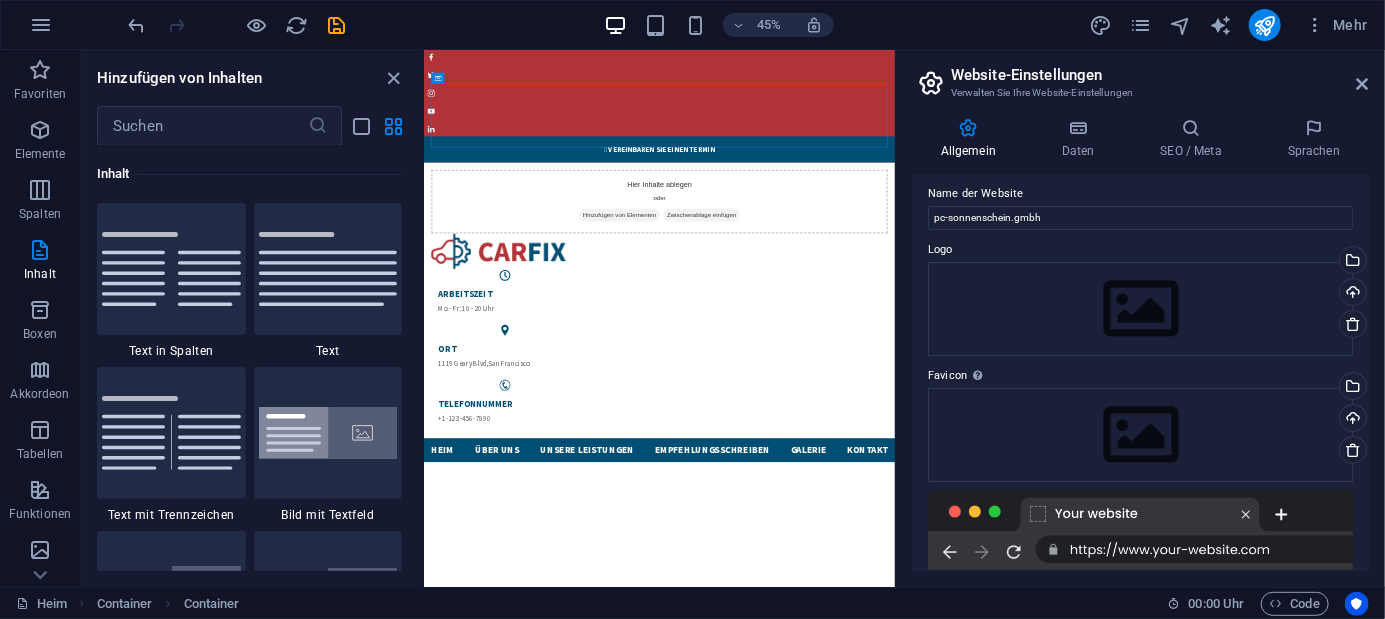 scroll, scrollTop: 0, scrollLeft: 0, axis: both 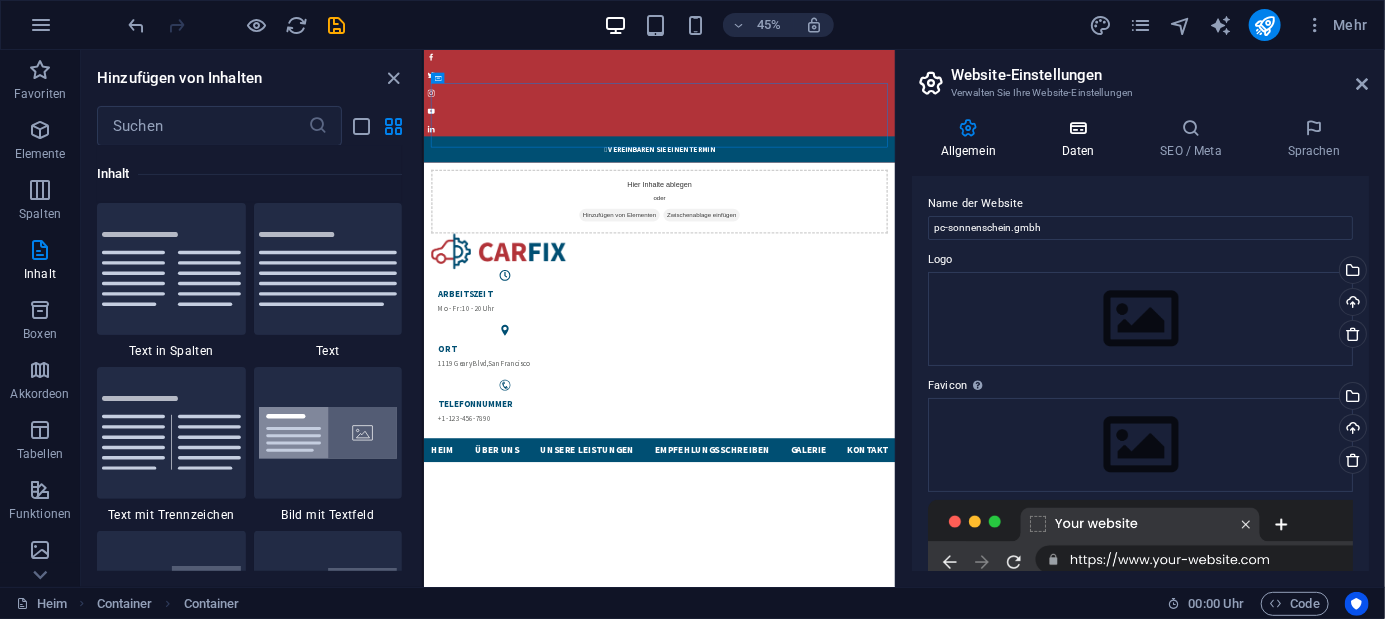 click on "Daten" at bounding box center (1078, 151) 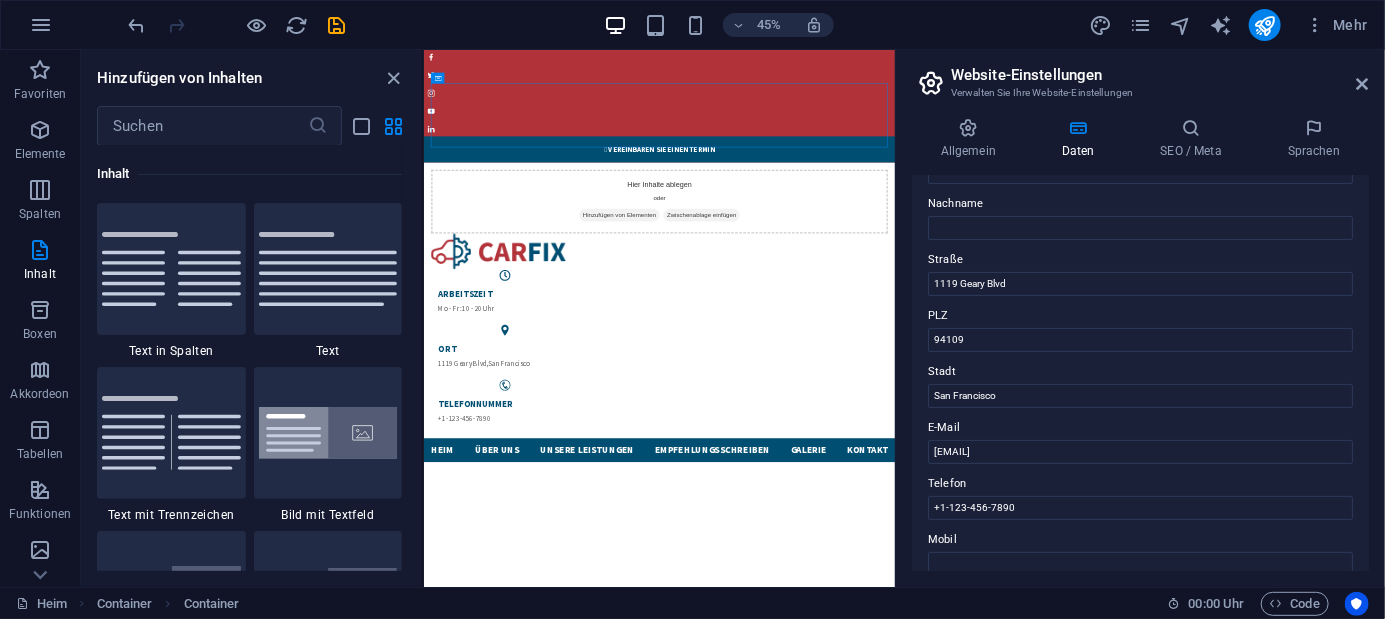 scroll, scrollTop: 153, scrollLeft: 0, axis: vertical 